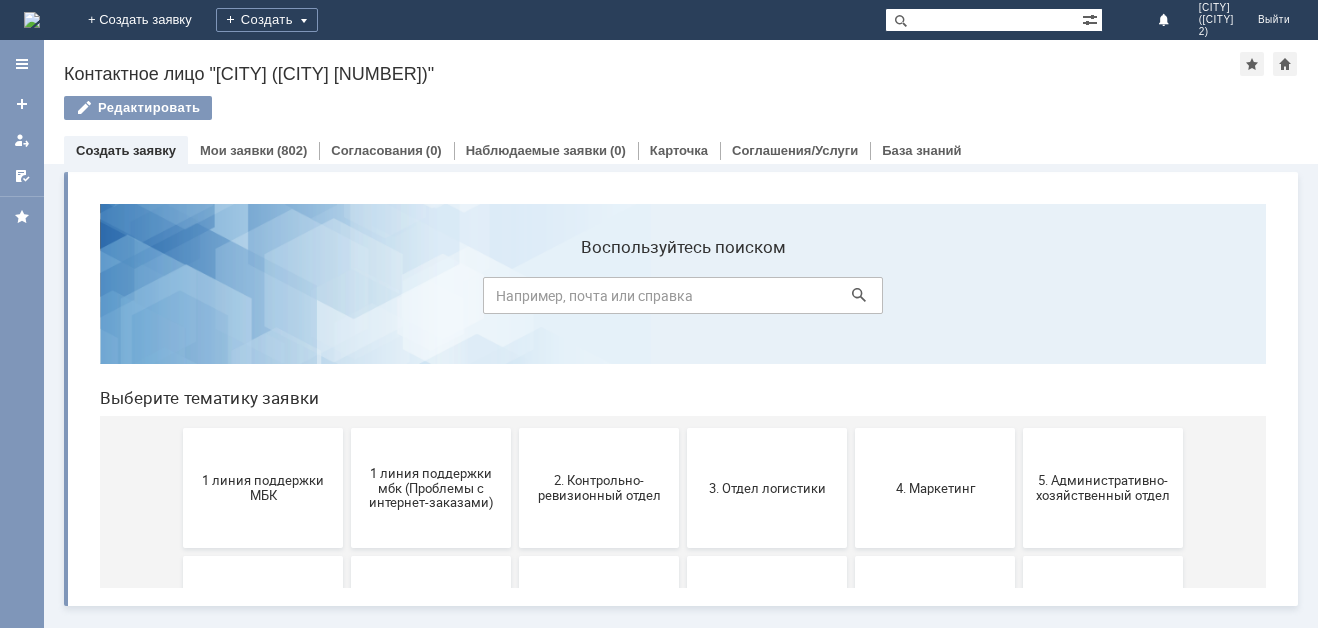 scroll, scrollTop: 0, scrollLeft: 0, axis: both 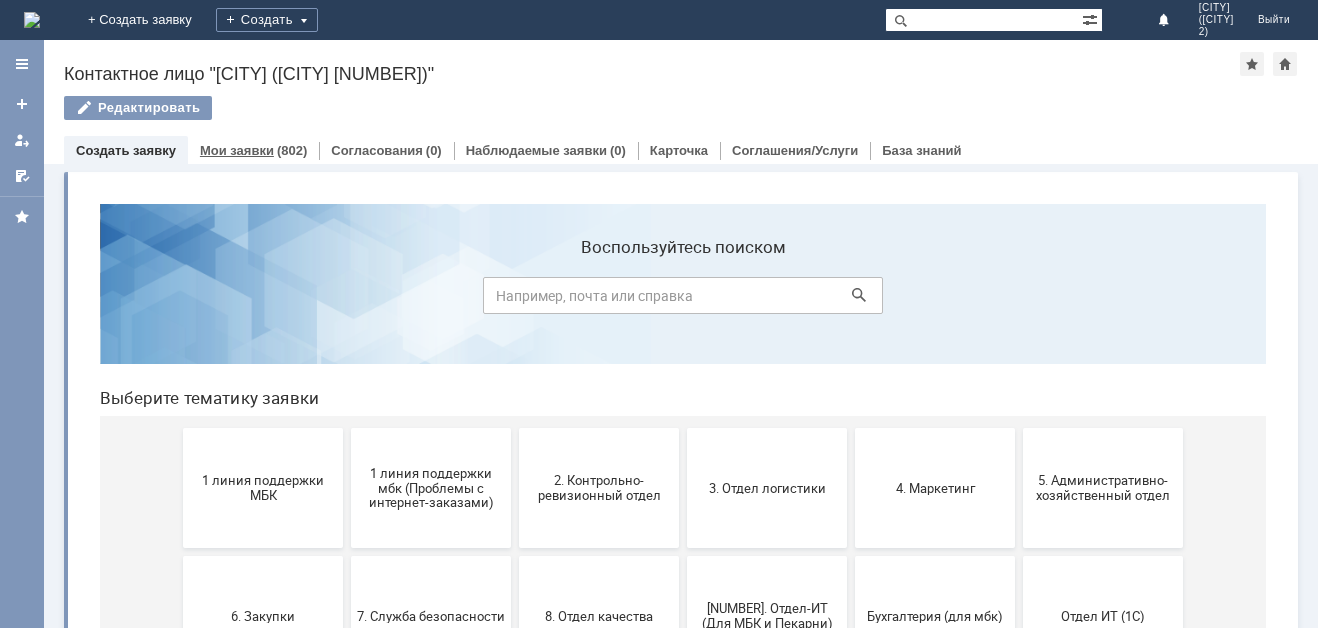 click on "Мои заявки" at bounding box center [237, 150] 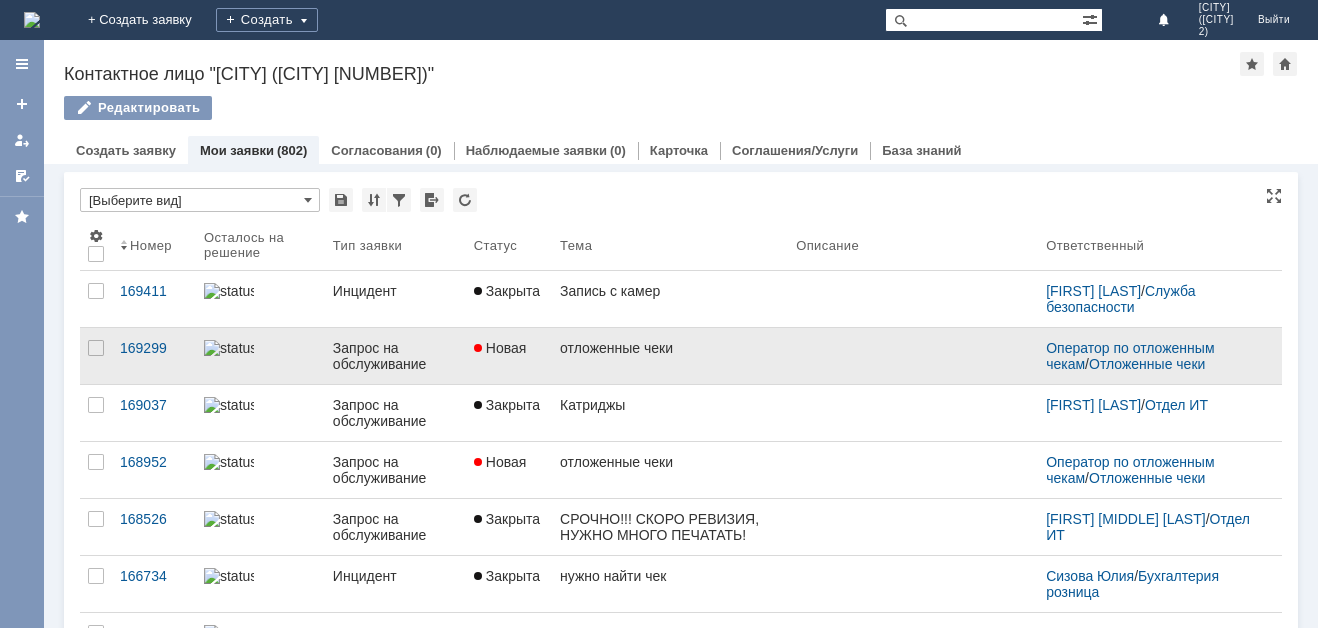 scroll, scrollTop: 0, scrollLeft: 0, axis: both 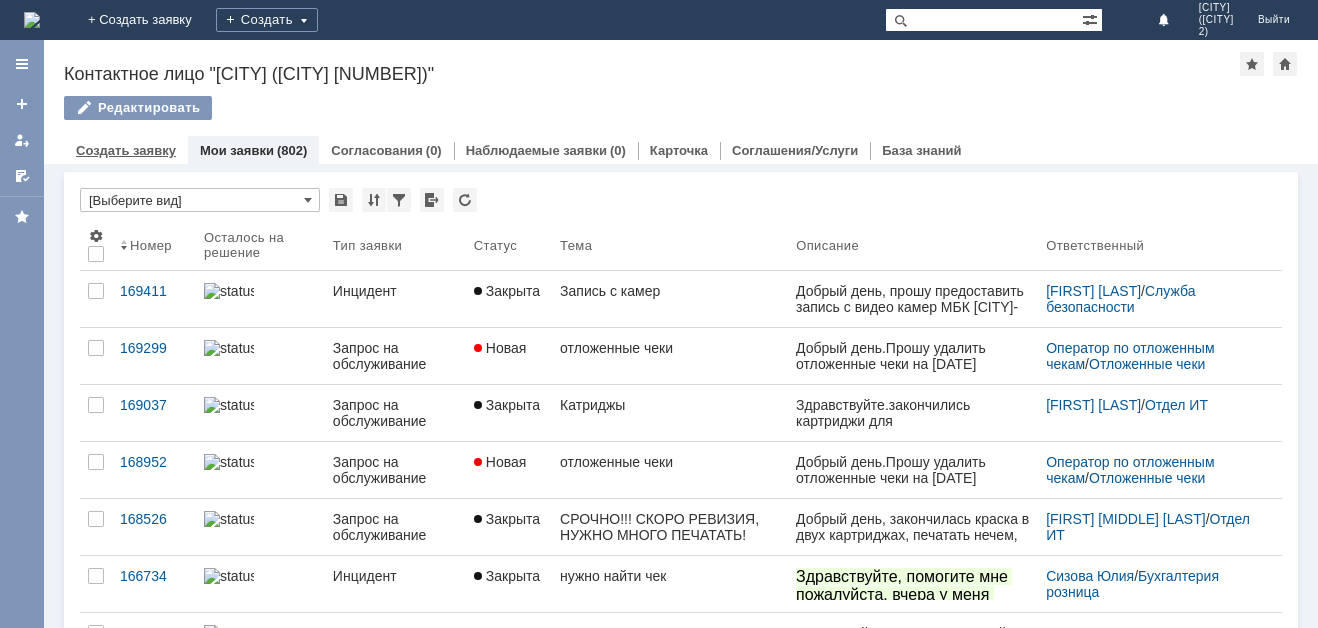 click on "Создать заявку" at bounding box center [126, 150] 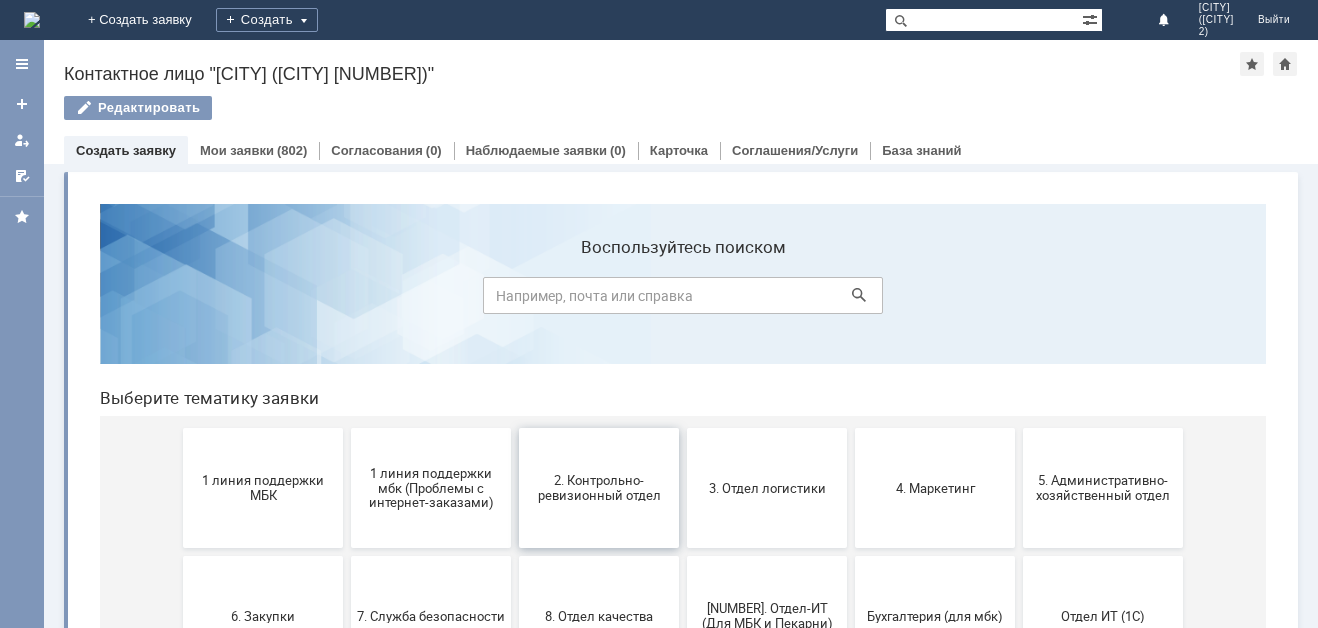 scroll, scrollTop: 100, scrollLeft: 0, axis: vertical 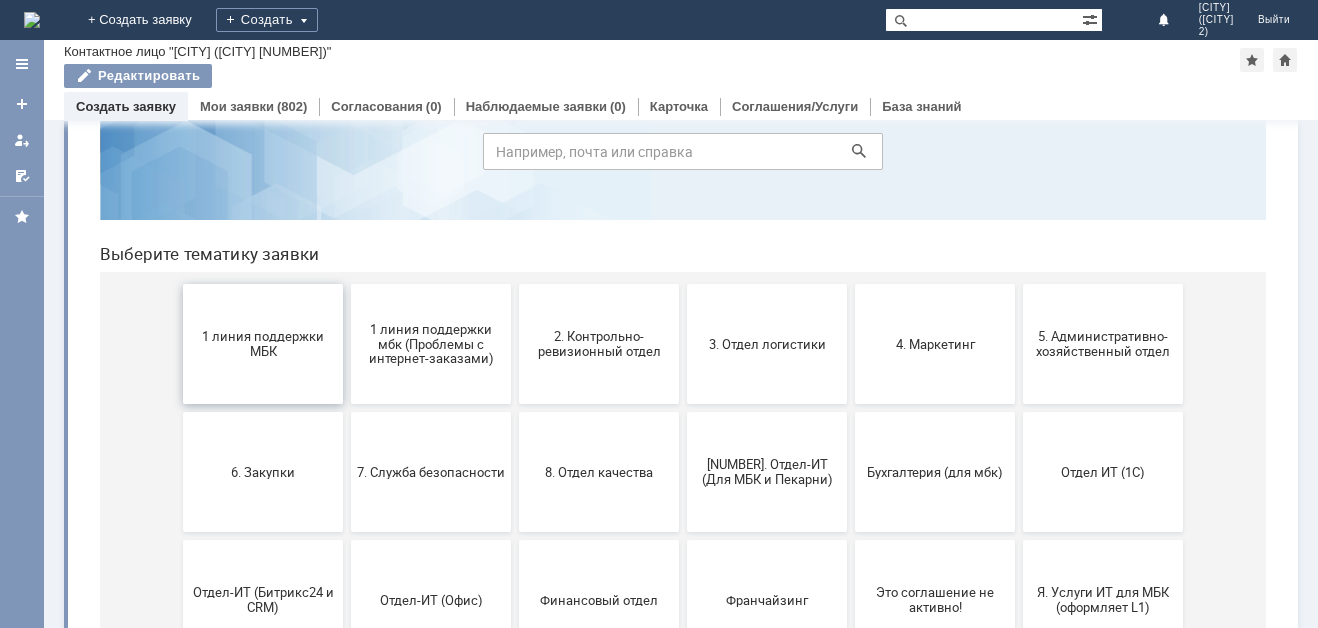 click on "1 линия поддержки МБК" at bounding box center (263, 344) 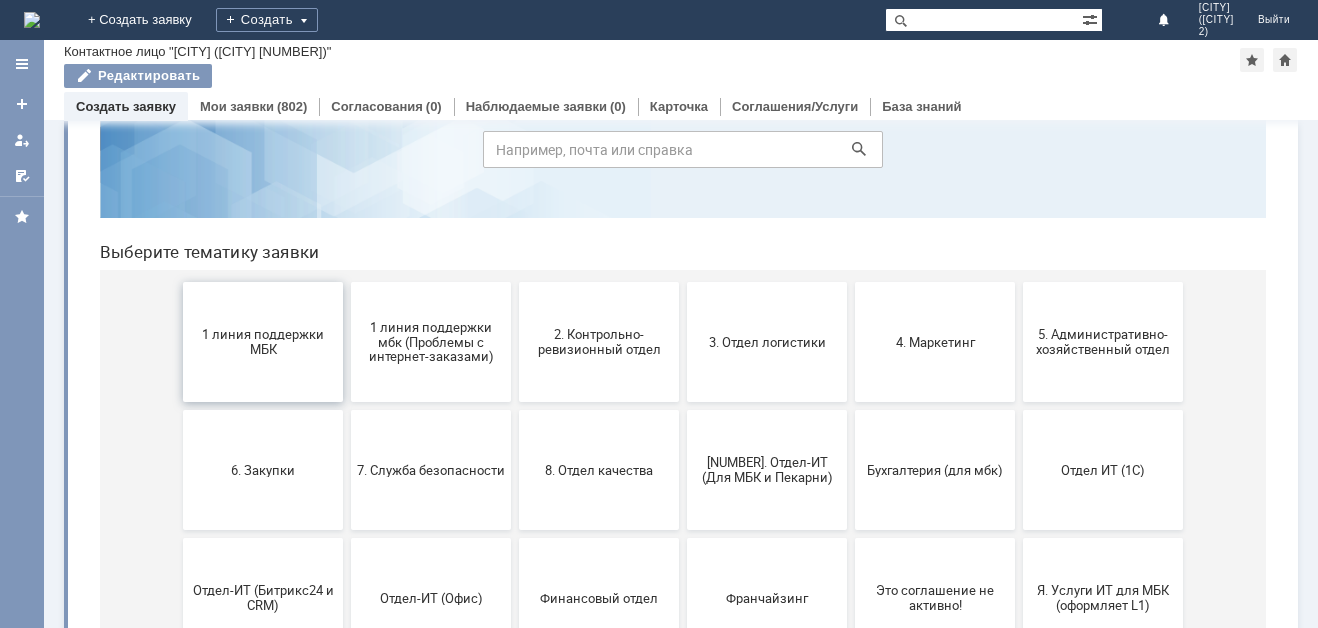 scroll, scrollTop: 200, scrollLeft: 0, axis: vertical 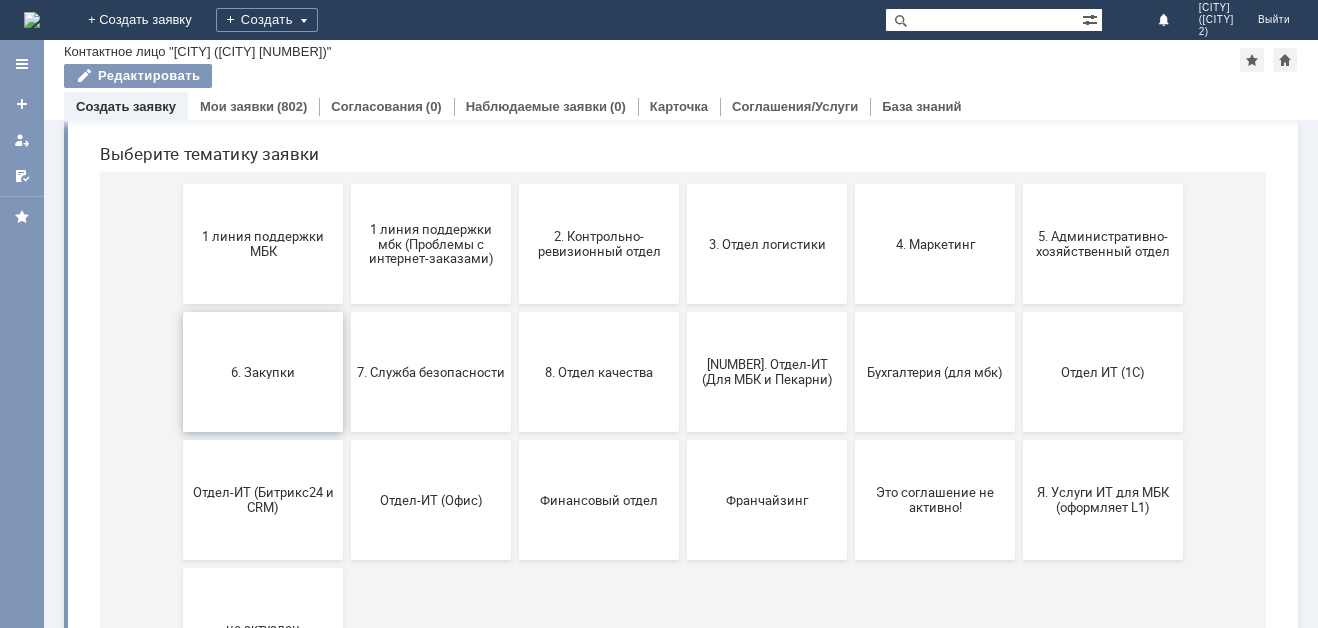 click on "6. Закупки" at bounding box center [263, 372] 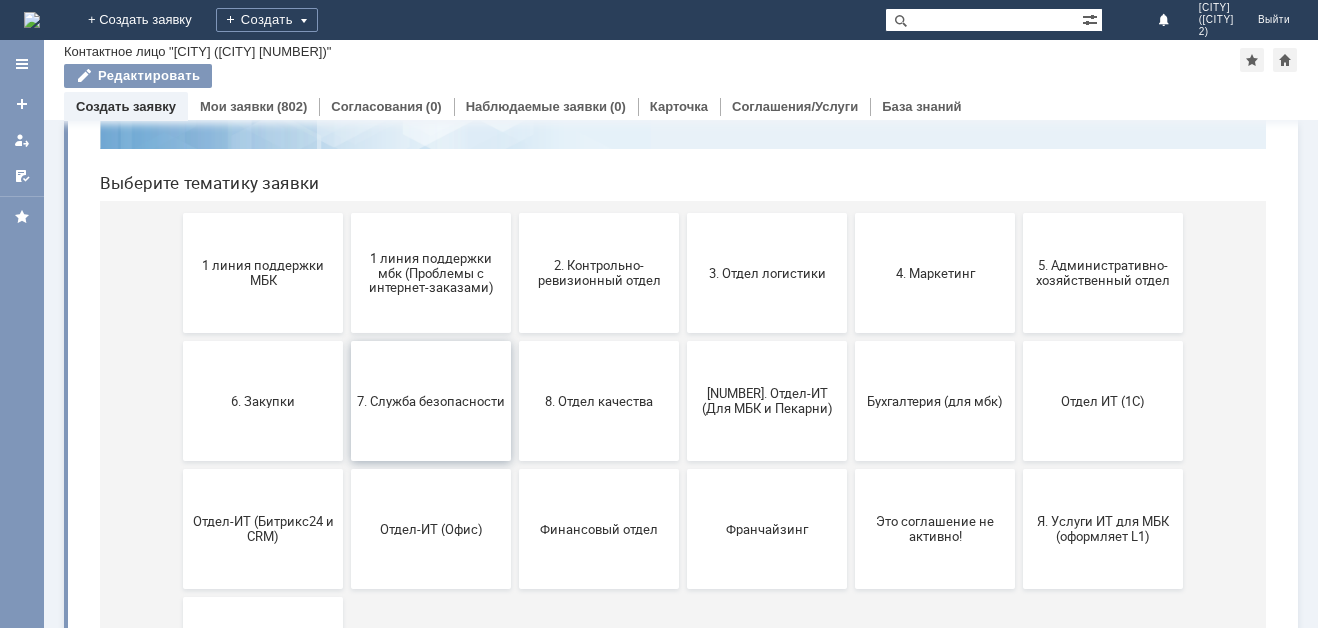 scroll, scrollTop: 200, scrollLeft: 0, axis: vertical 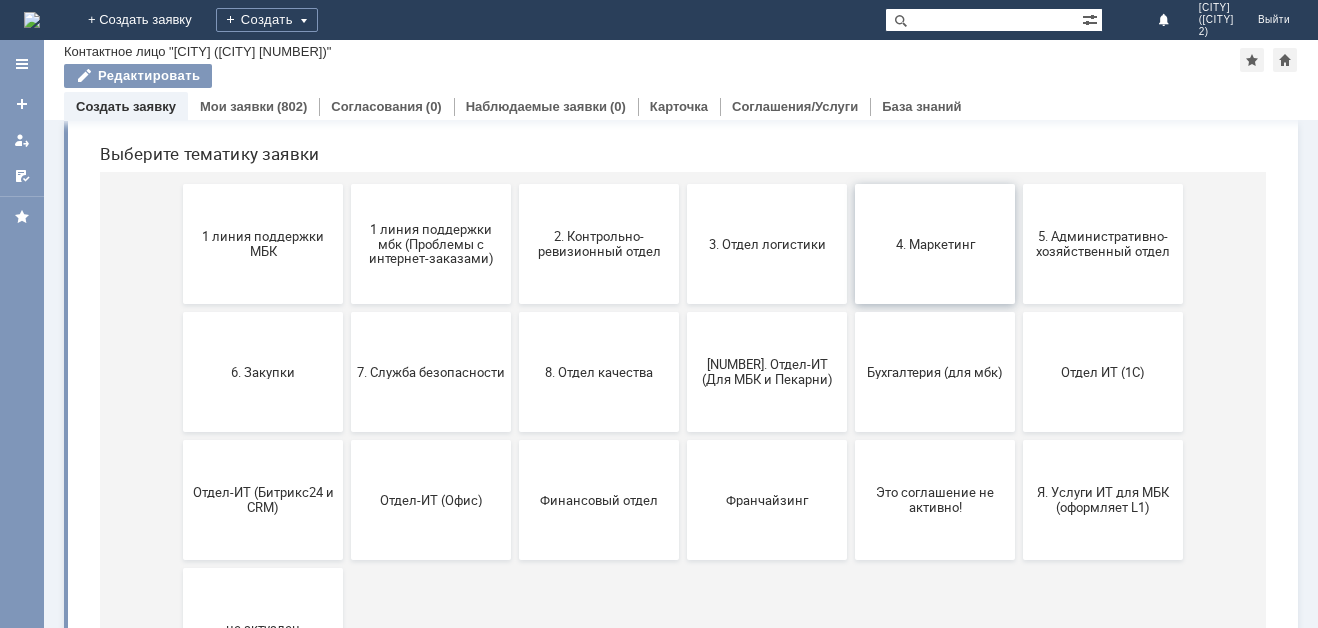 click on "4. Маркетинг" at bounding box center (935, 243) 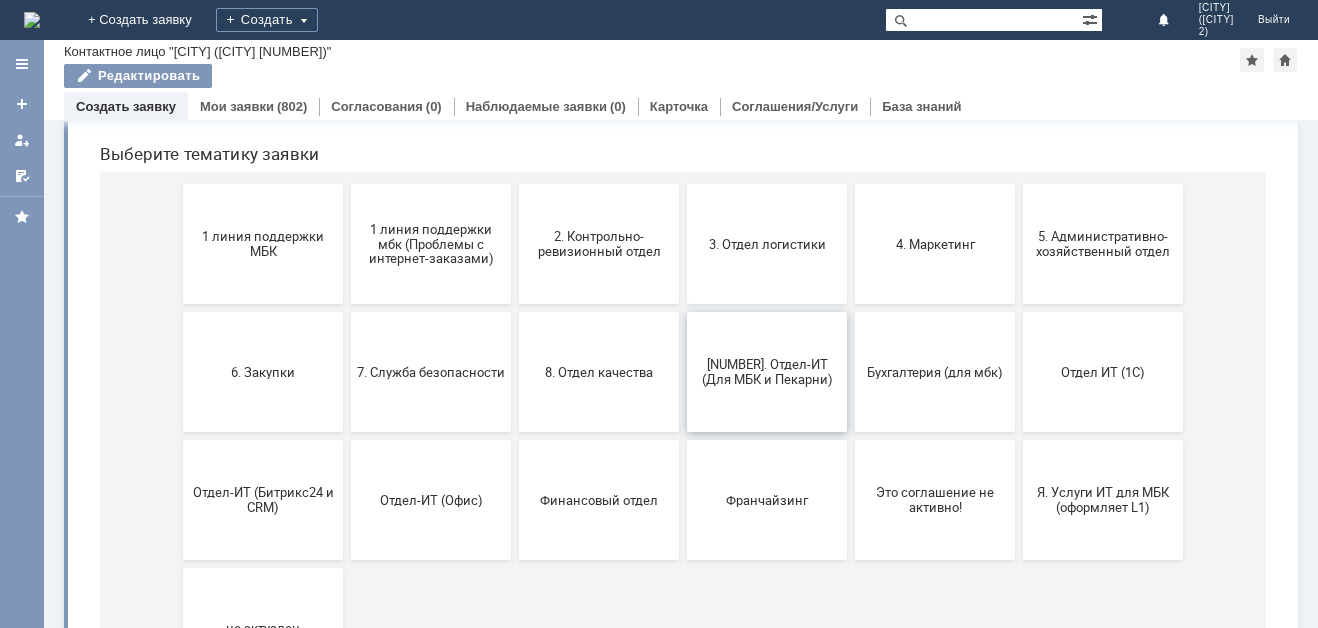click on "[NUMBER]. Отдел-ИТ (Для МБК и Пекарни)" at bounding box center [767, 372] 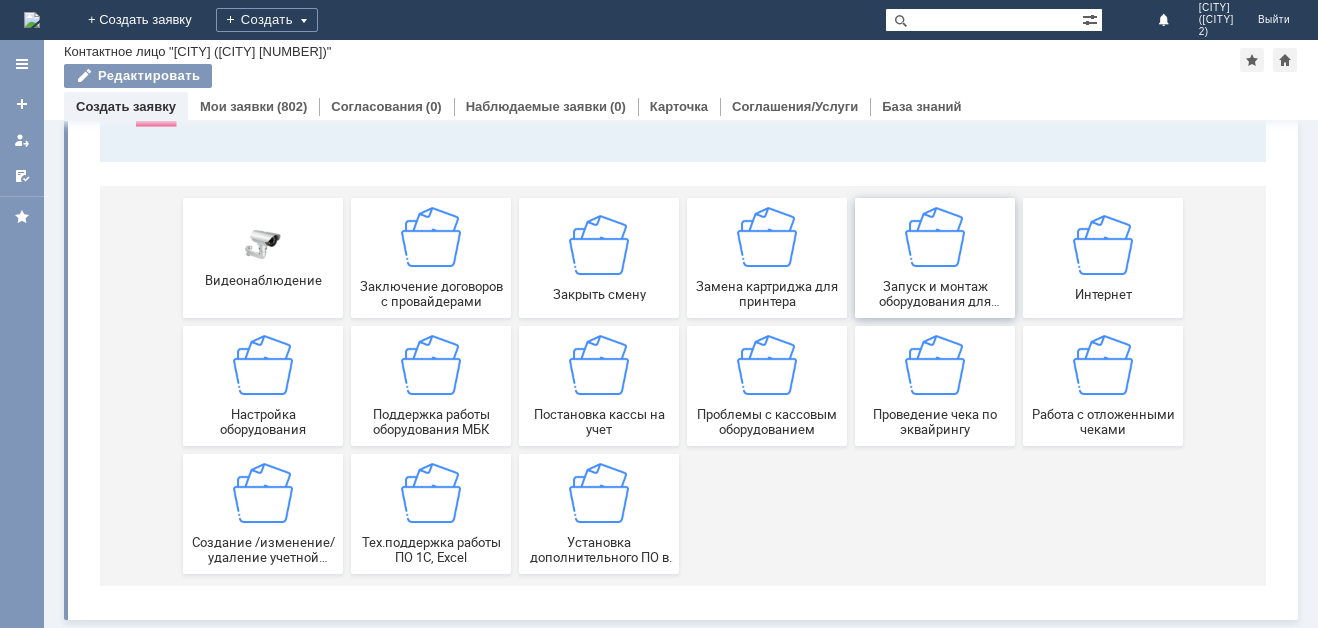 click on "Запуск и монтаж оборудования для новых МБК" at bounding box center (935, 258) 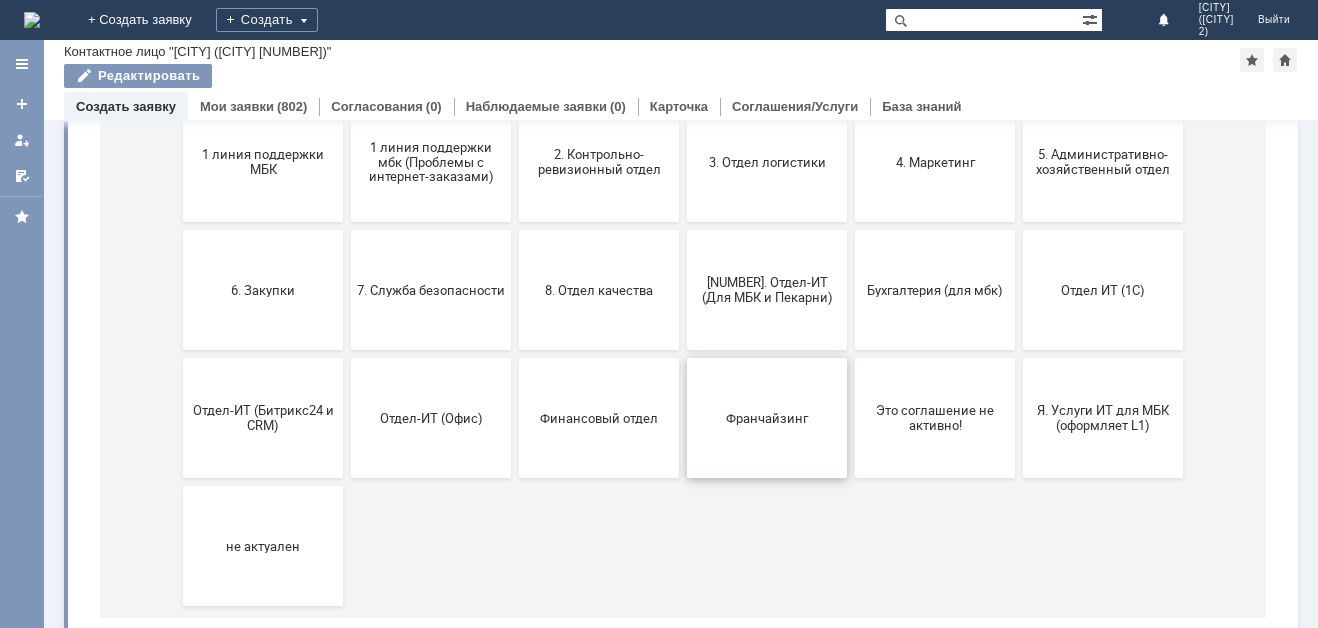 scroll, scrollTop: 300, scrollLeft: 0, axis: vertical 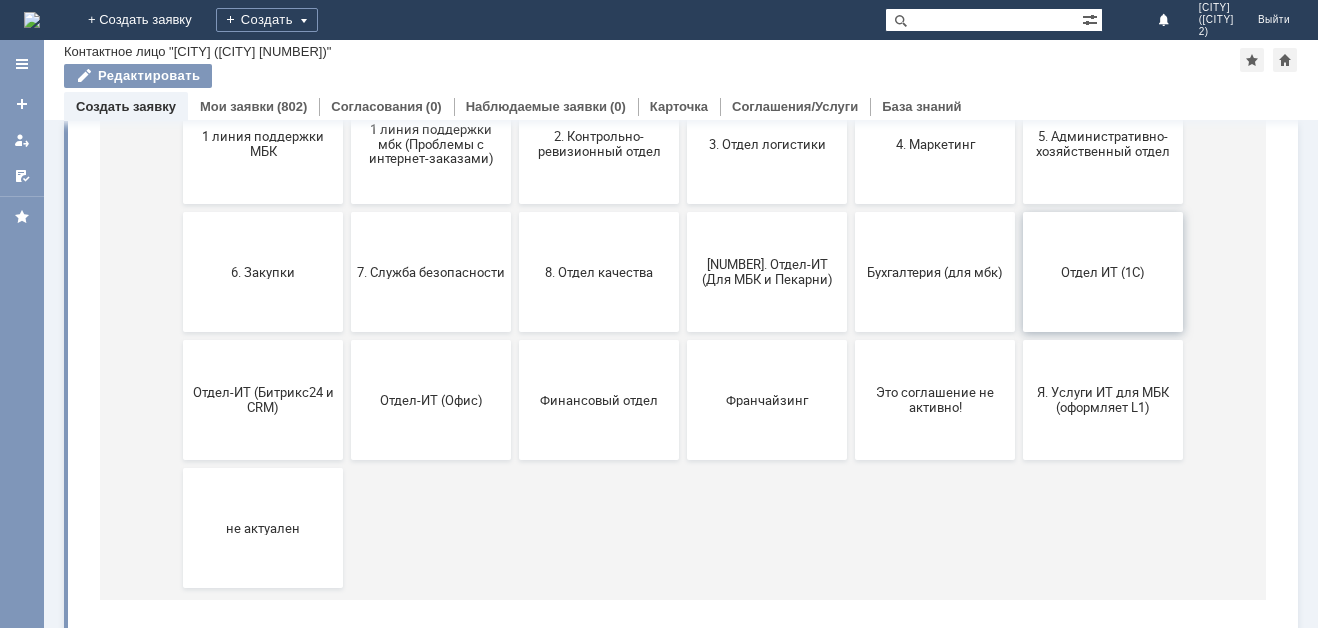 click on "Отдел ИТ (1С)" at bounding box center [1103, 271] 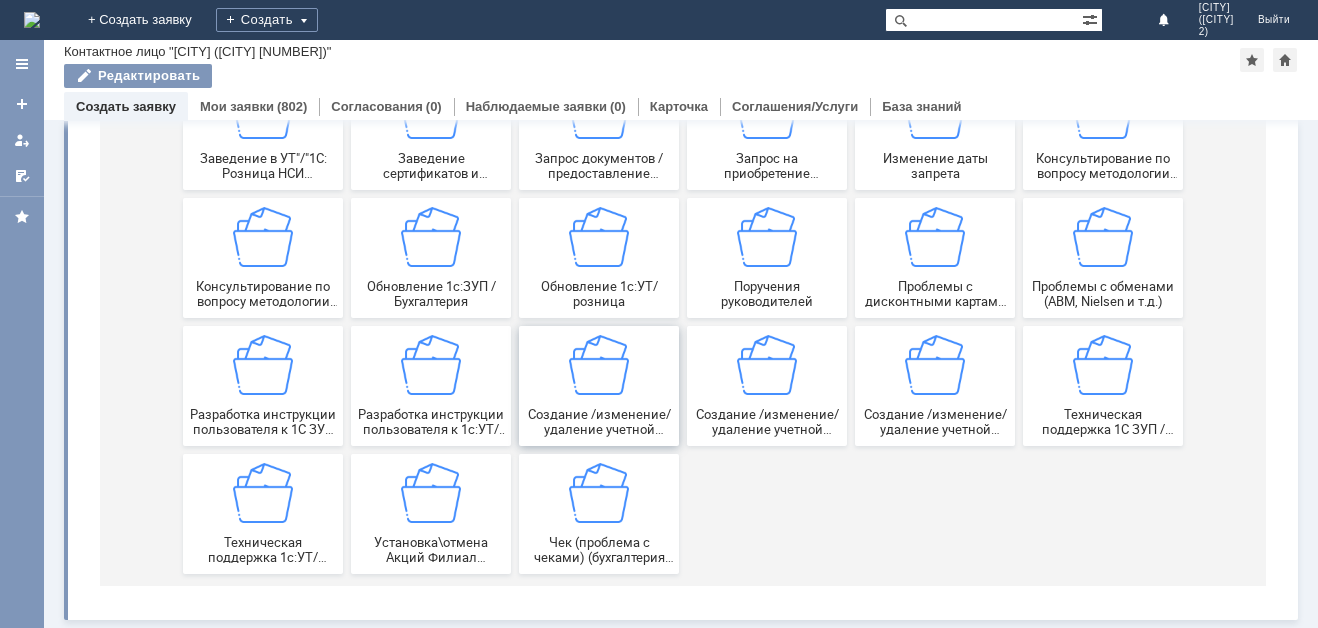 scroll, scrollTop: 0, scrollLeft: 0, axis: both 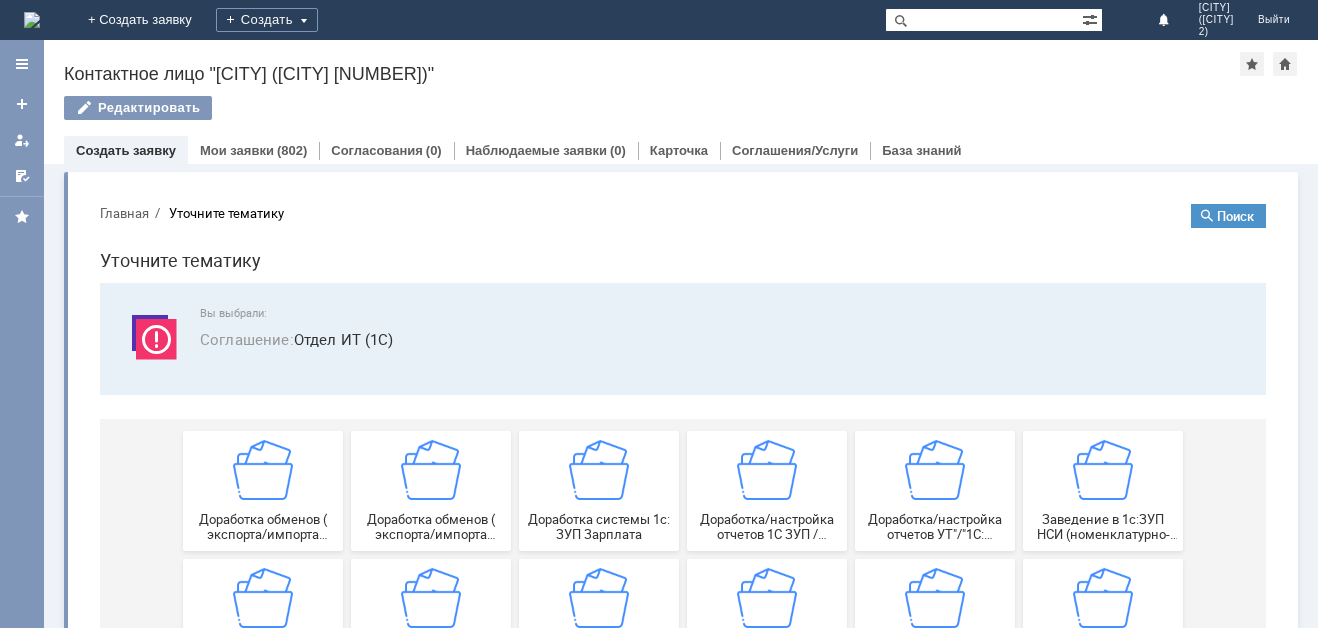 click at bounding box center [983, 20] 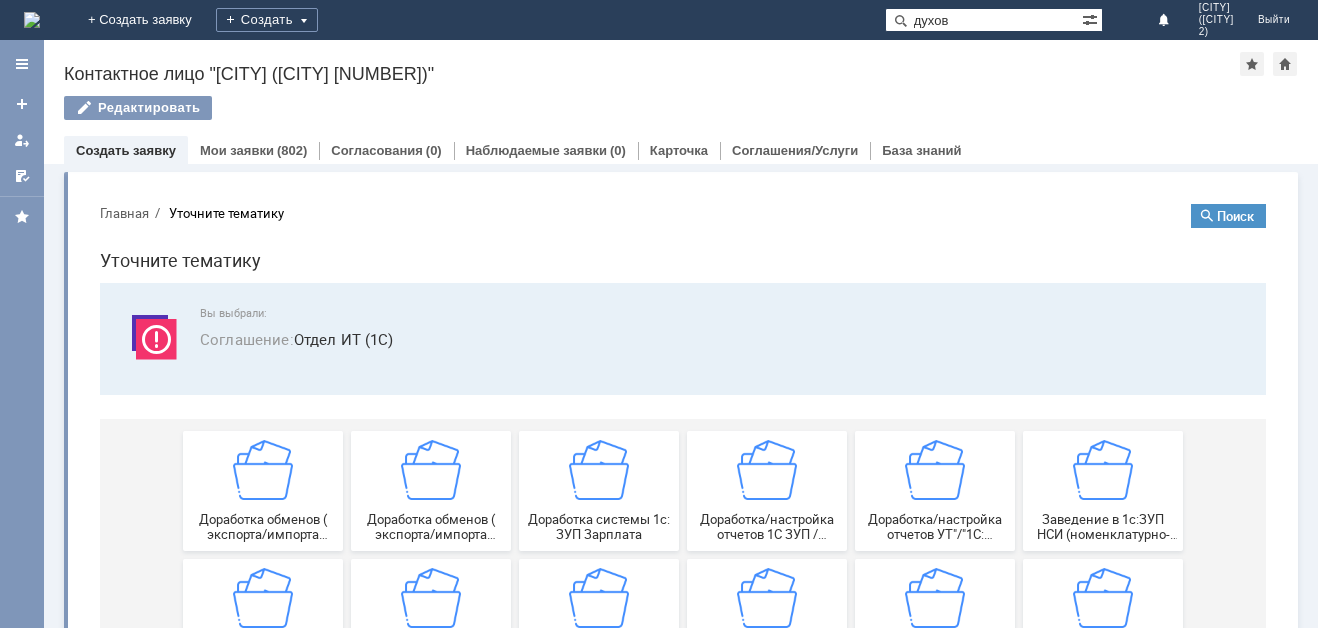 type on "духов" 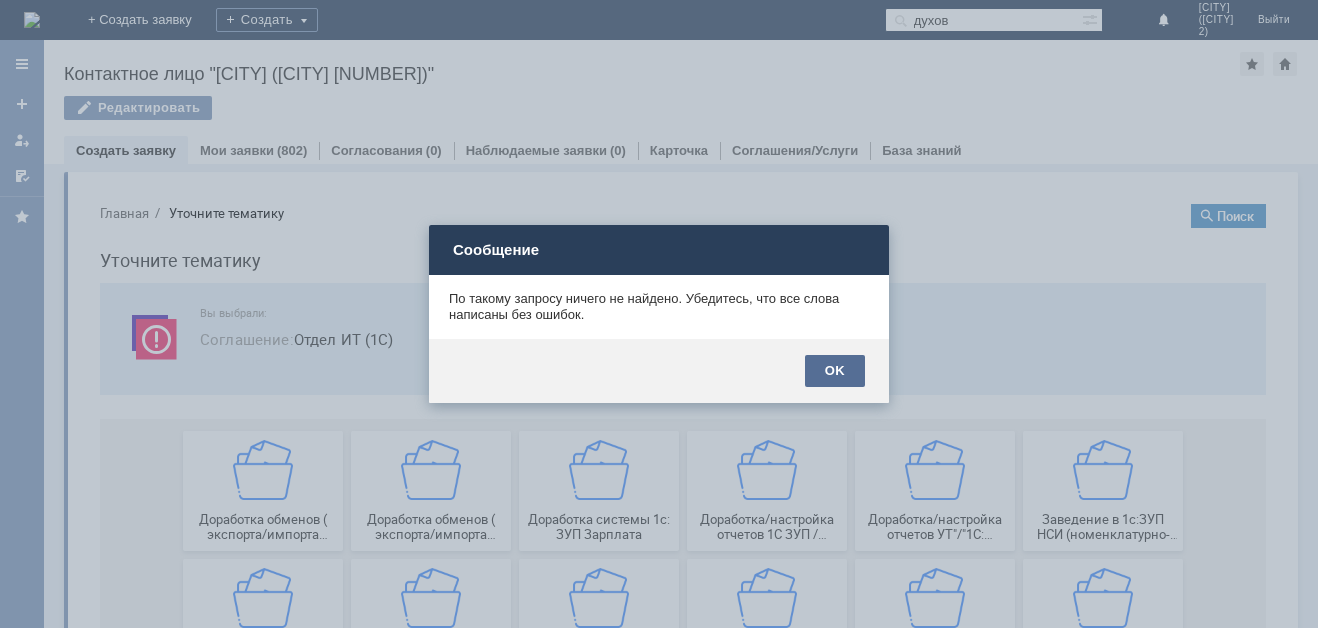click on "OK" at bounding box center (835, 371) 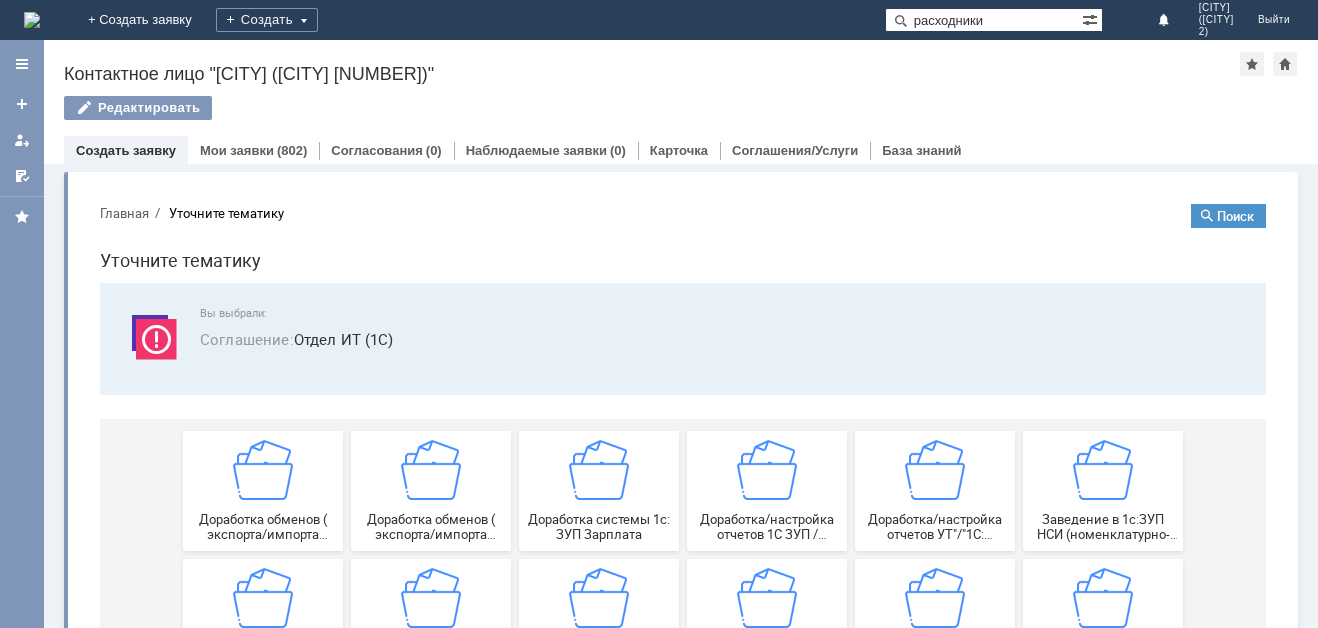 type on "расходники" 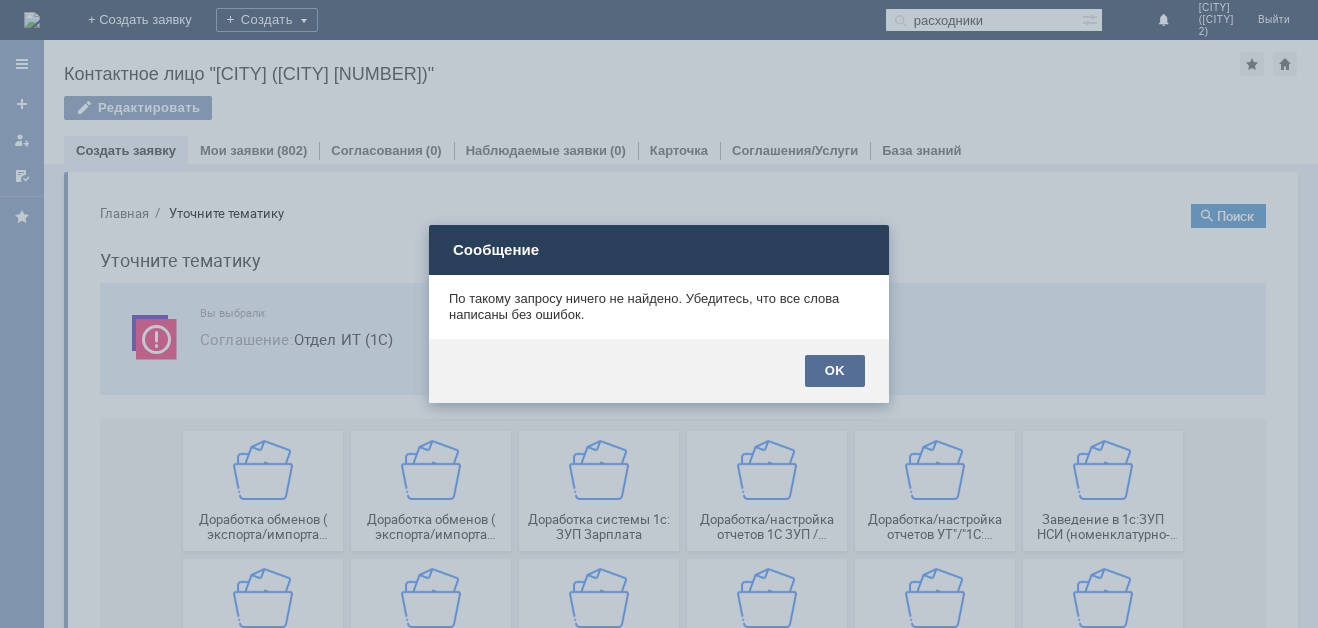 click on "OK" at bounding box center [835, 371] 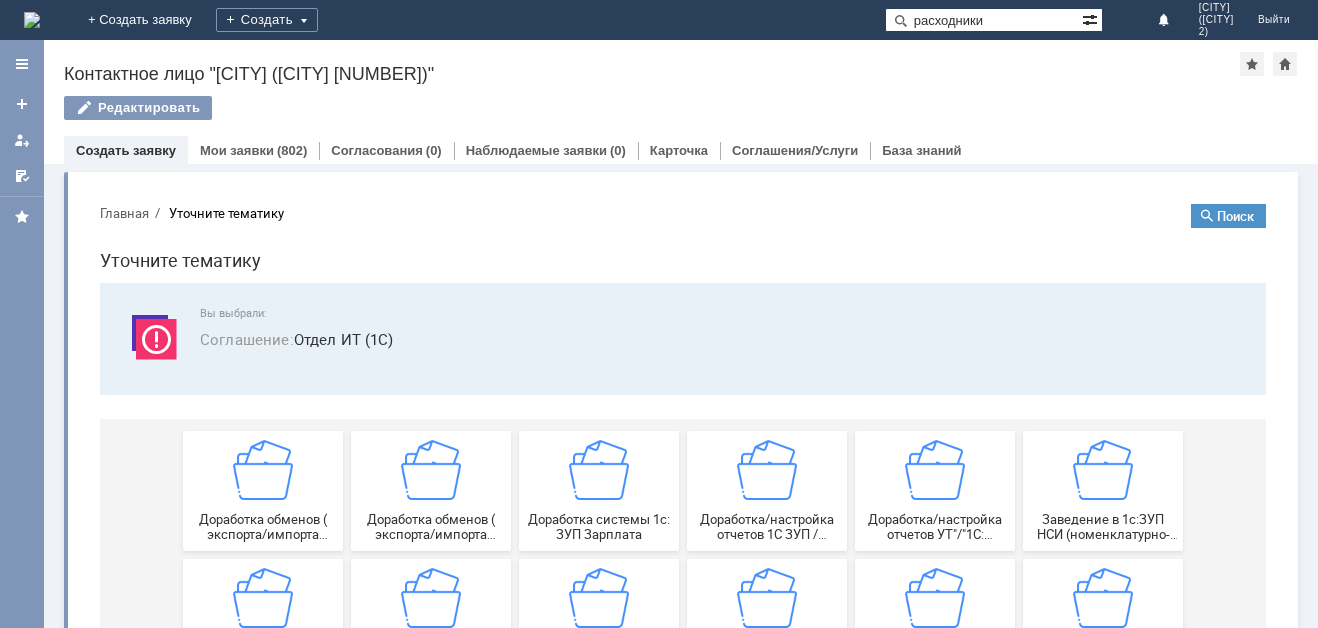 click at bounding box center [1092, 18] 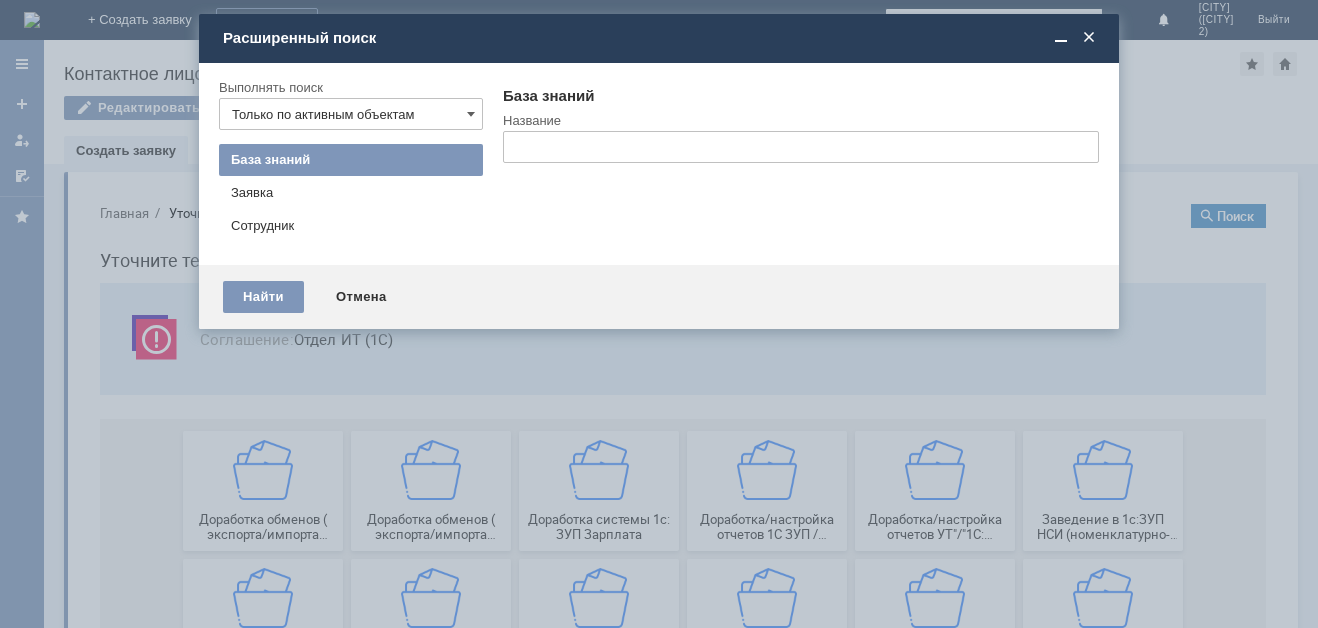 click at bounding box center [659, 314] 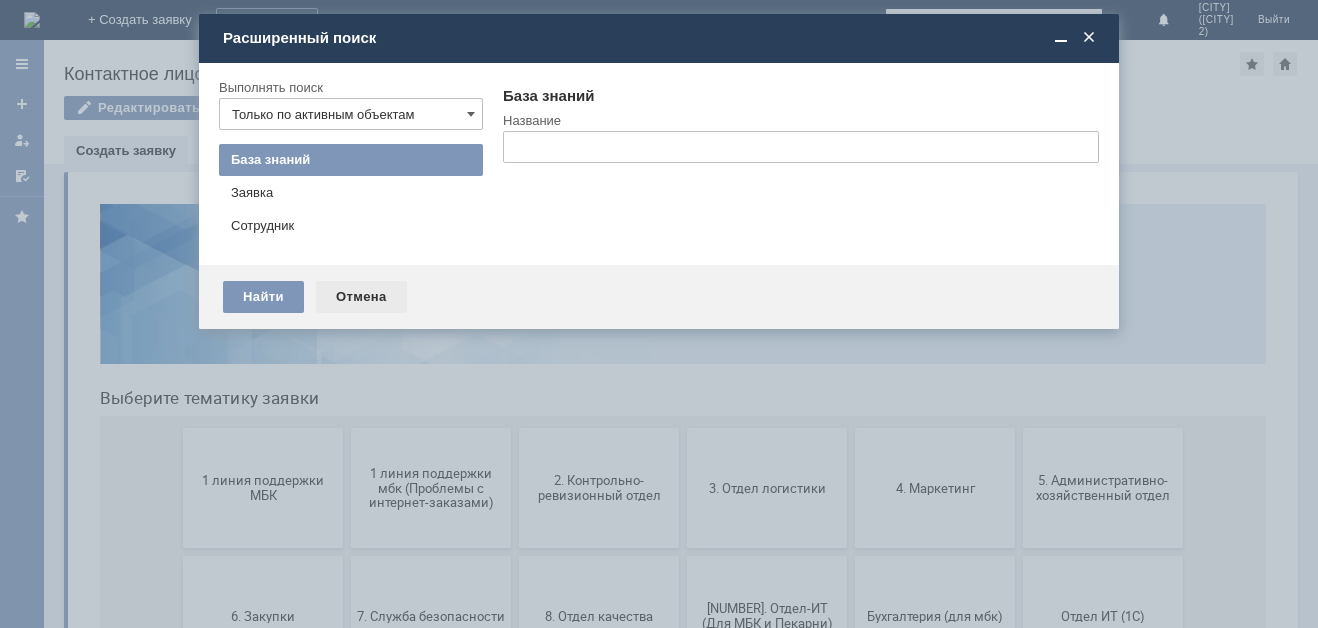 click on "Отмена" at bounding box center (361, 297) 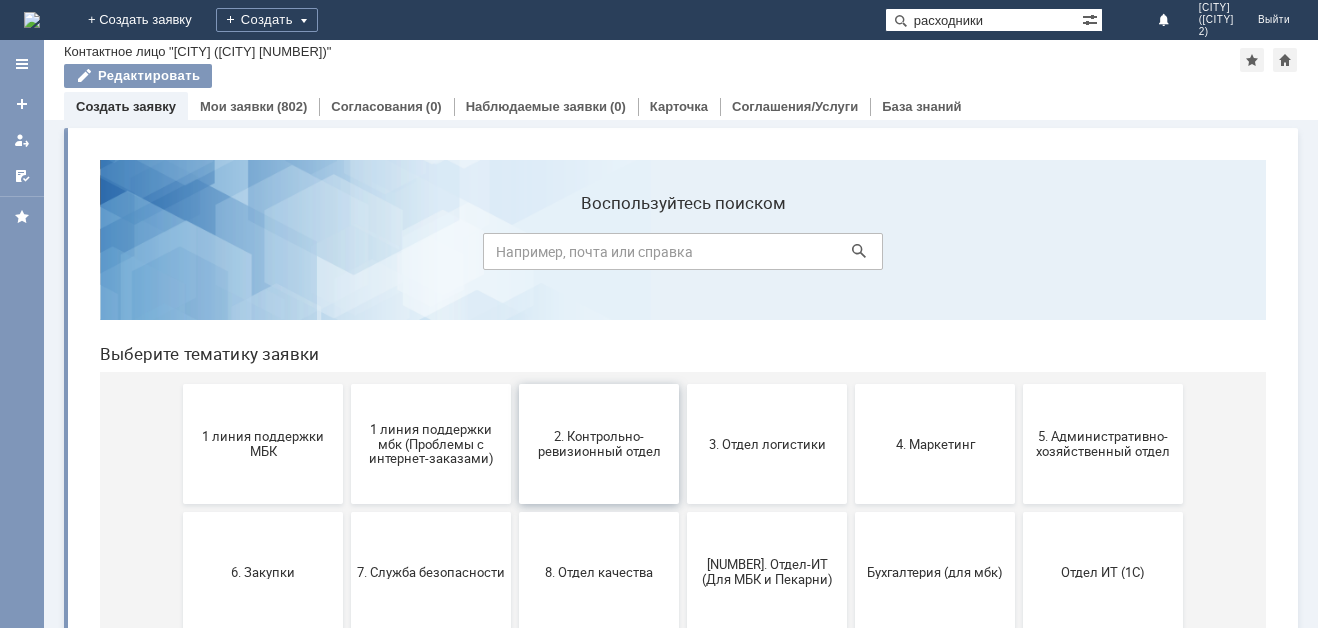 scroll, scrollTop: 200, scrollLeft: 0, axis: vertical 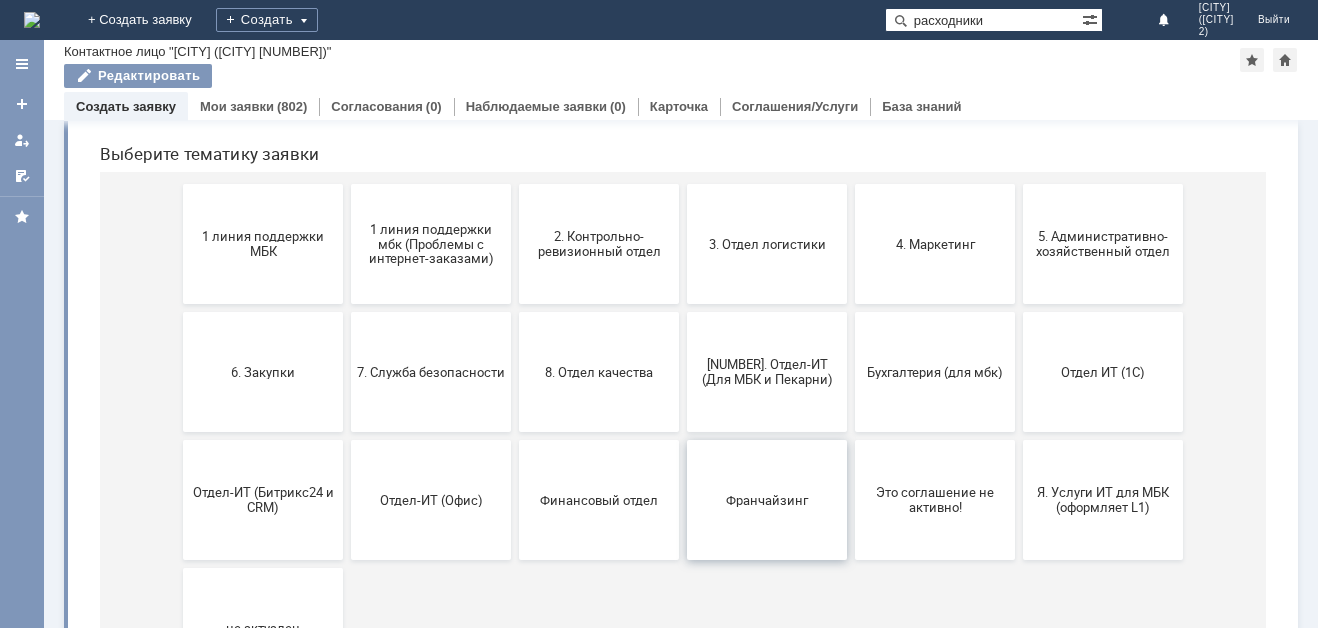 click on "Франчайзинг" at bounding box center (767, 499) 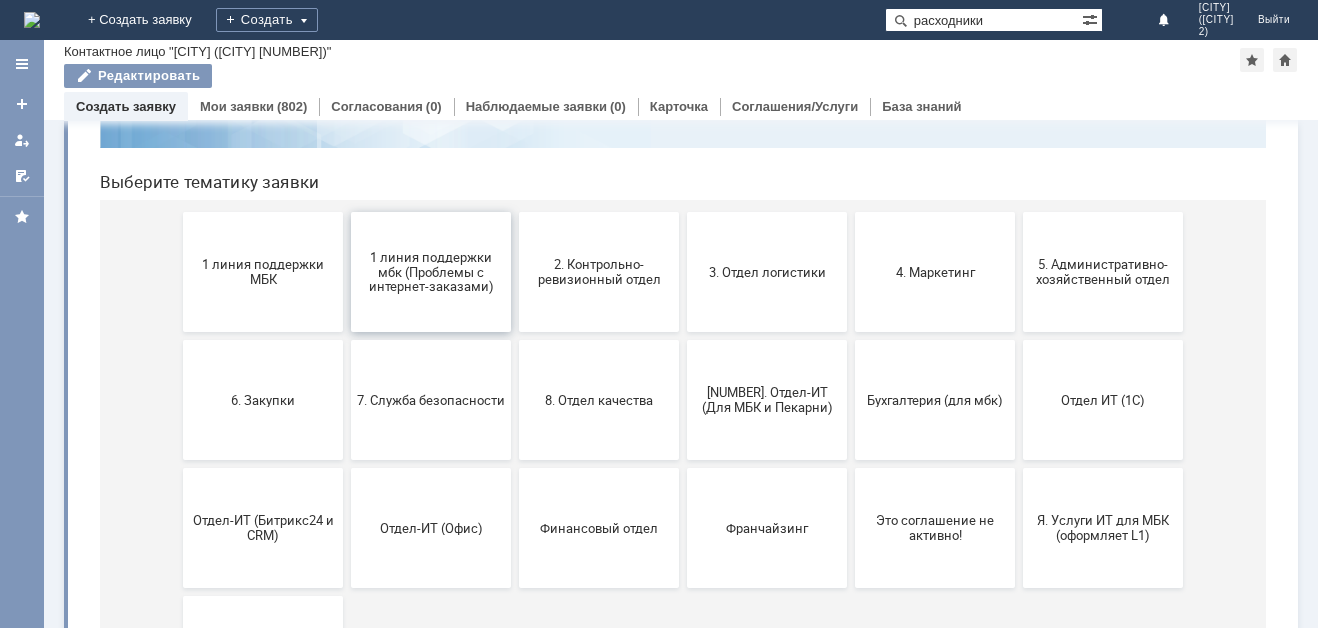 scroll, scrollTop: 200, scrollLeft: 0, axis: vertical 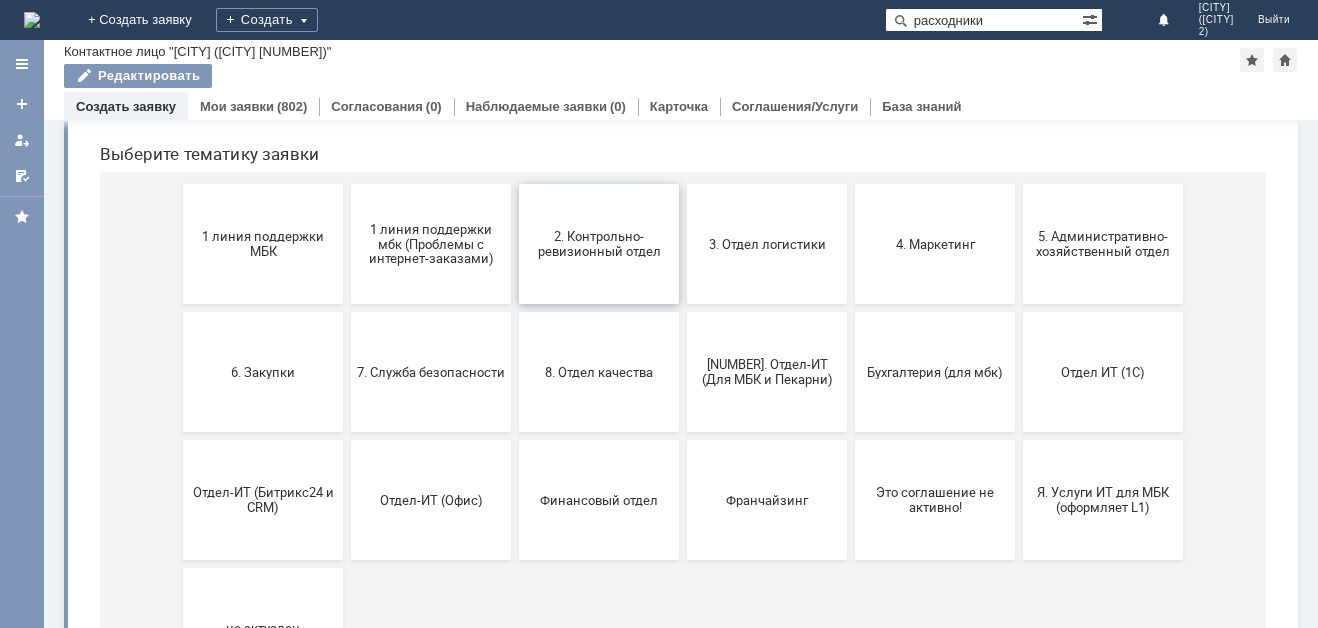 click on "2. Контрольно-ревизионный отдел" at bounding box center (599, 244) 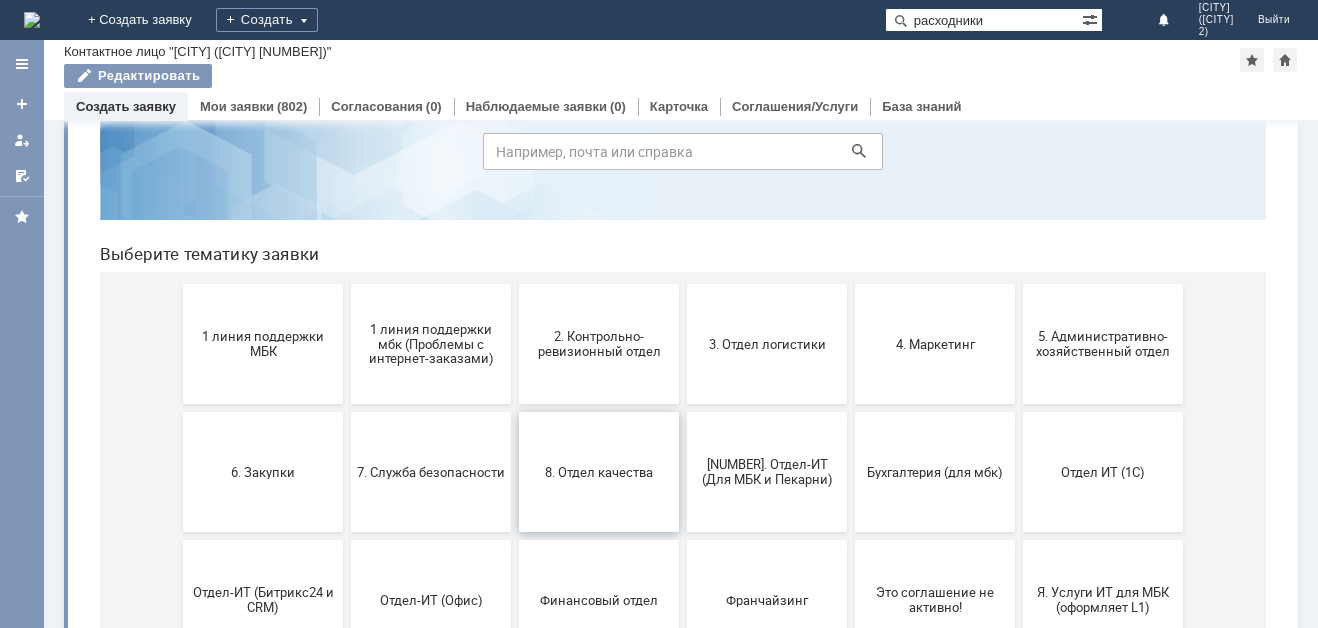 scroll, scrollTop: 0, scrollLeft: 0, axis: both 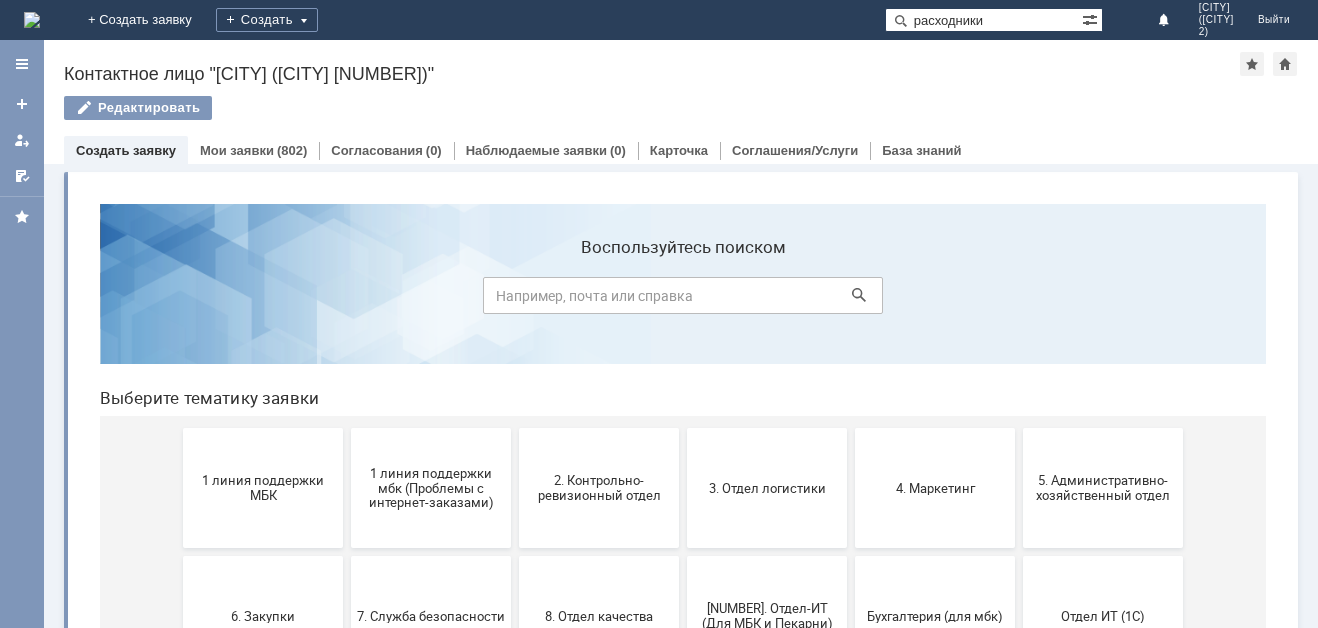 click at bounding box center (683, 295) 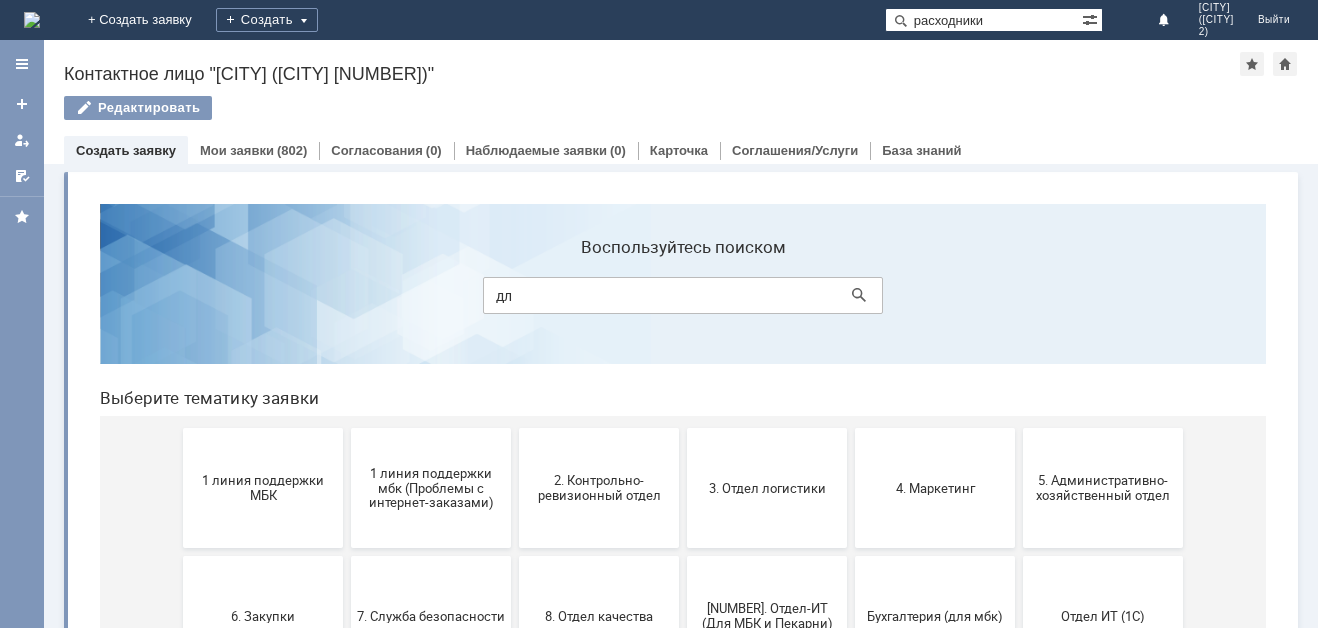 type on "д" 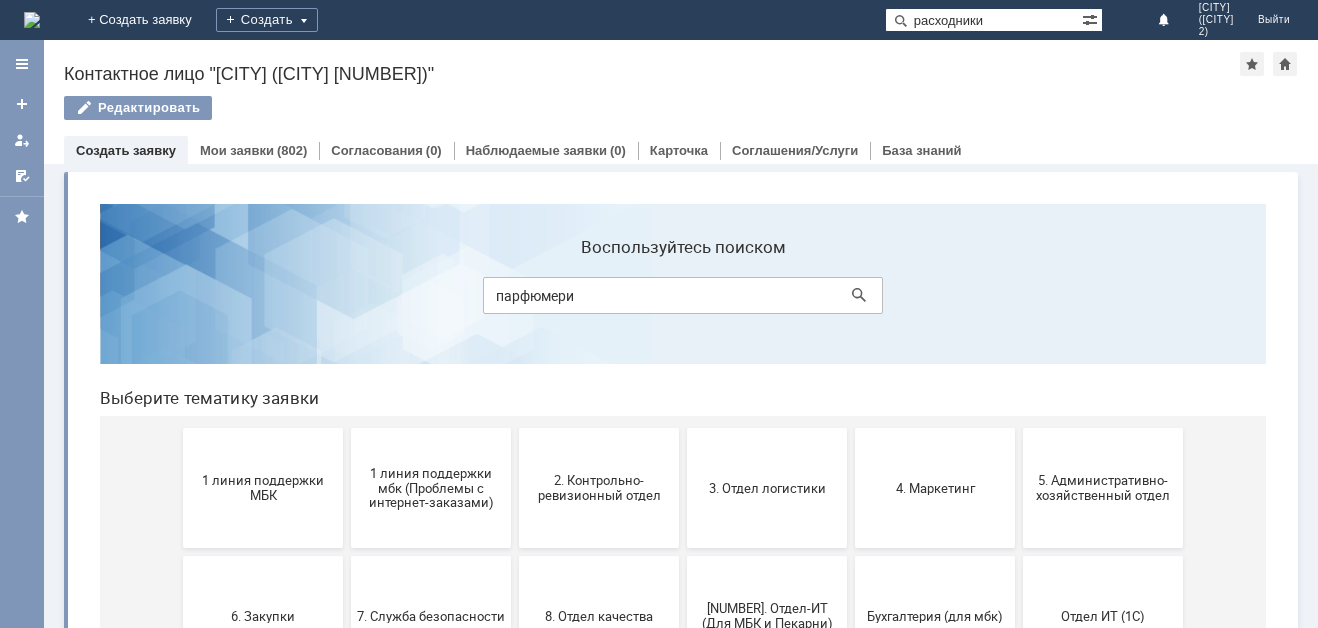 type on "парфюмерия" 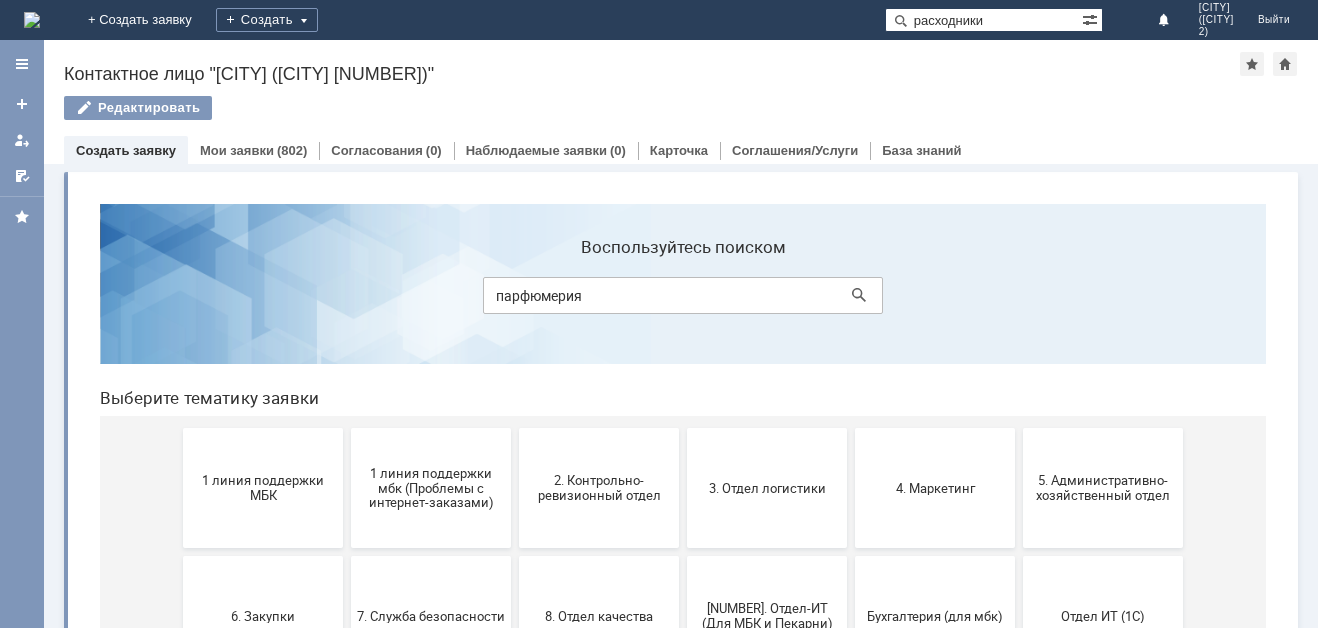 click at bounding box center [859, 295] 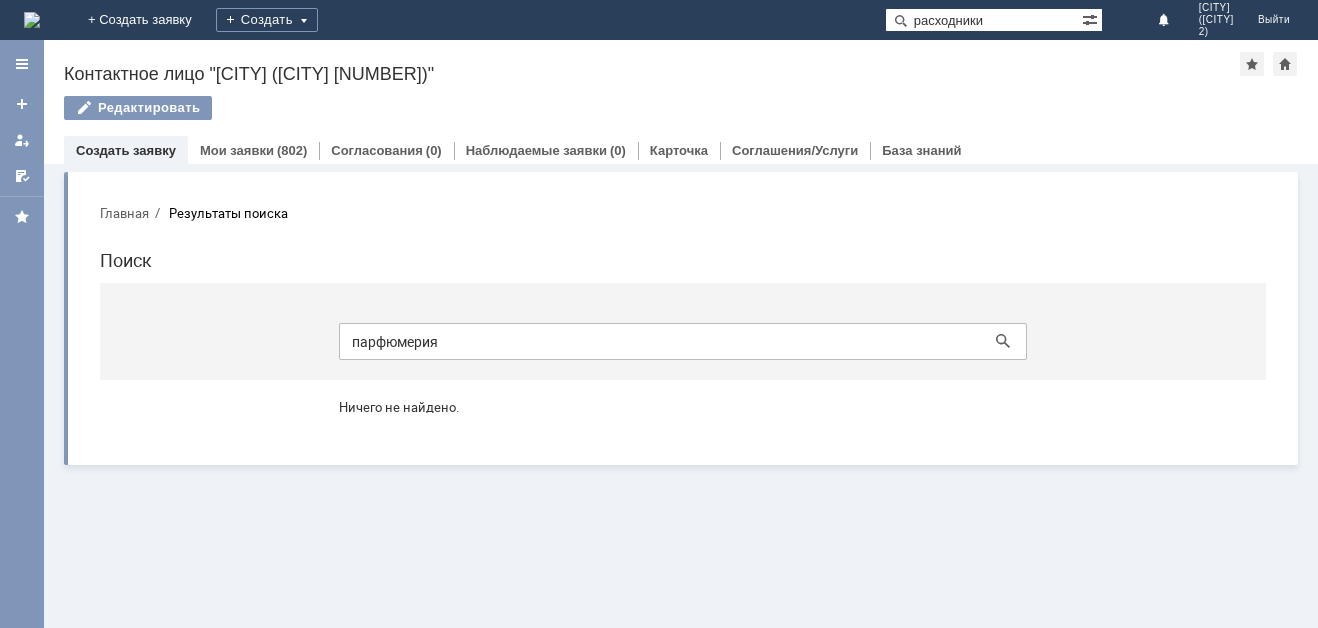 click on "парфюмерия" at bounding box center (683, 341) 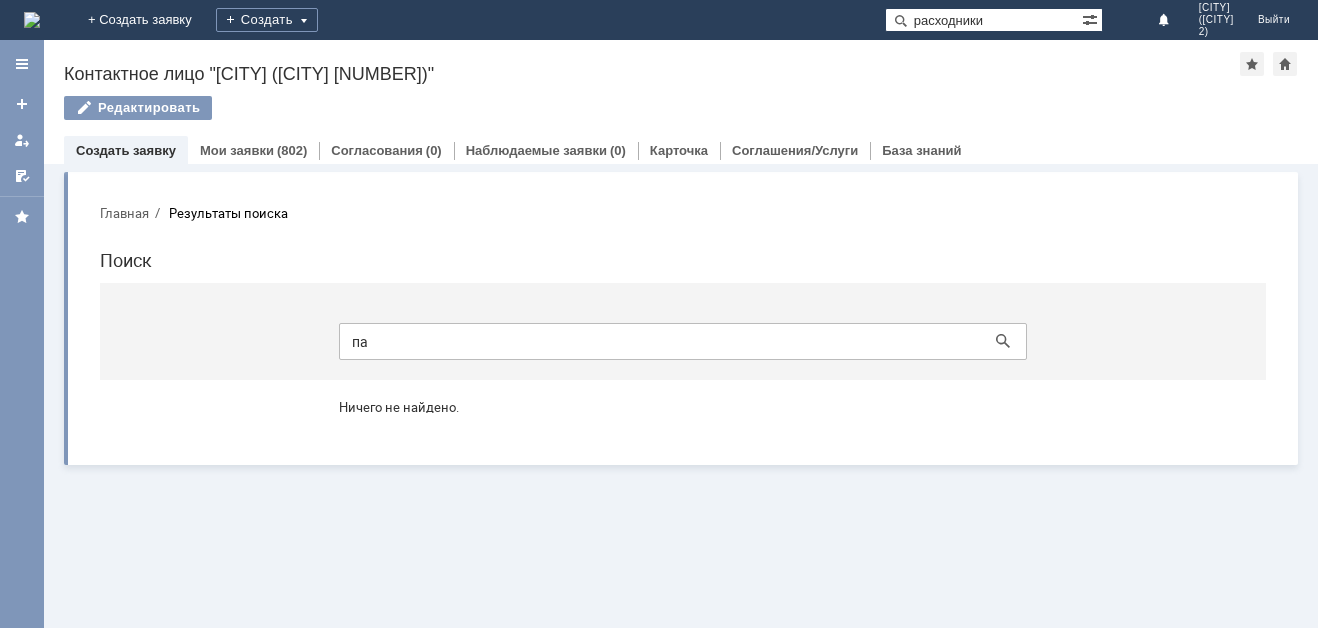 type on "п" 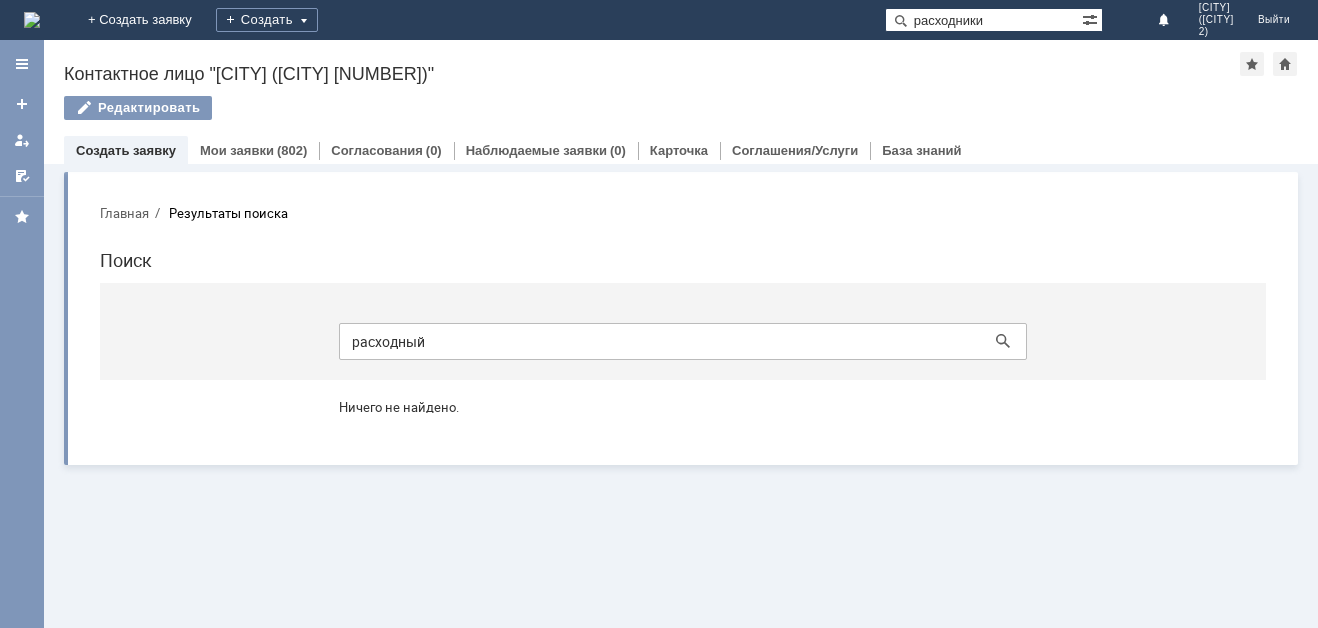 type on "расходный" 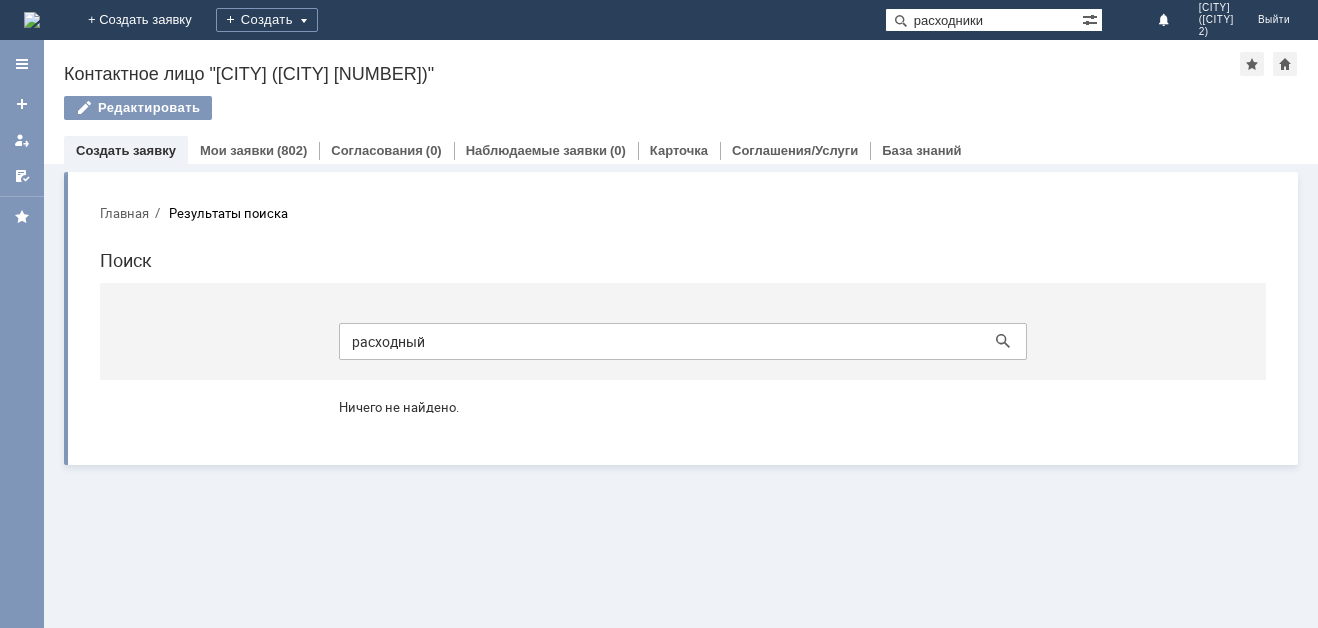click on "расходный" at bounding box center (683, 341) 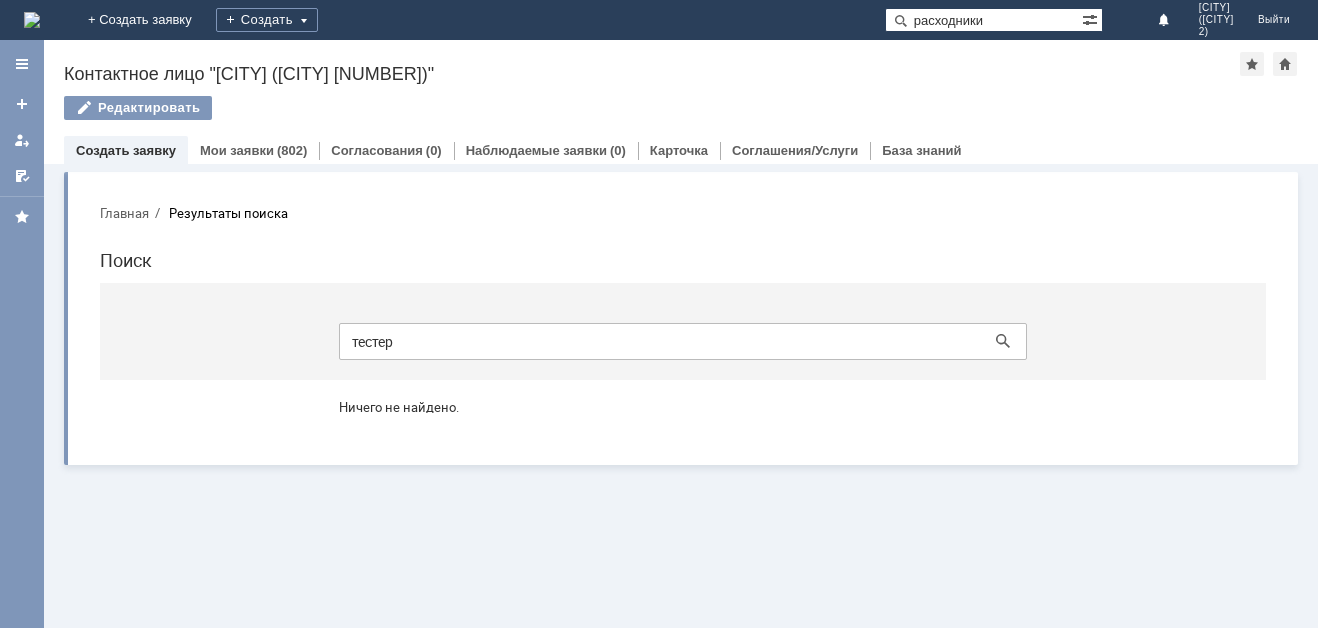 type on "тестеры" 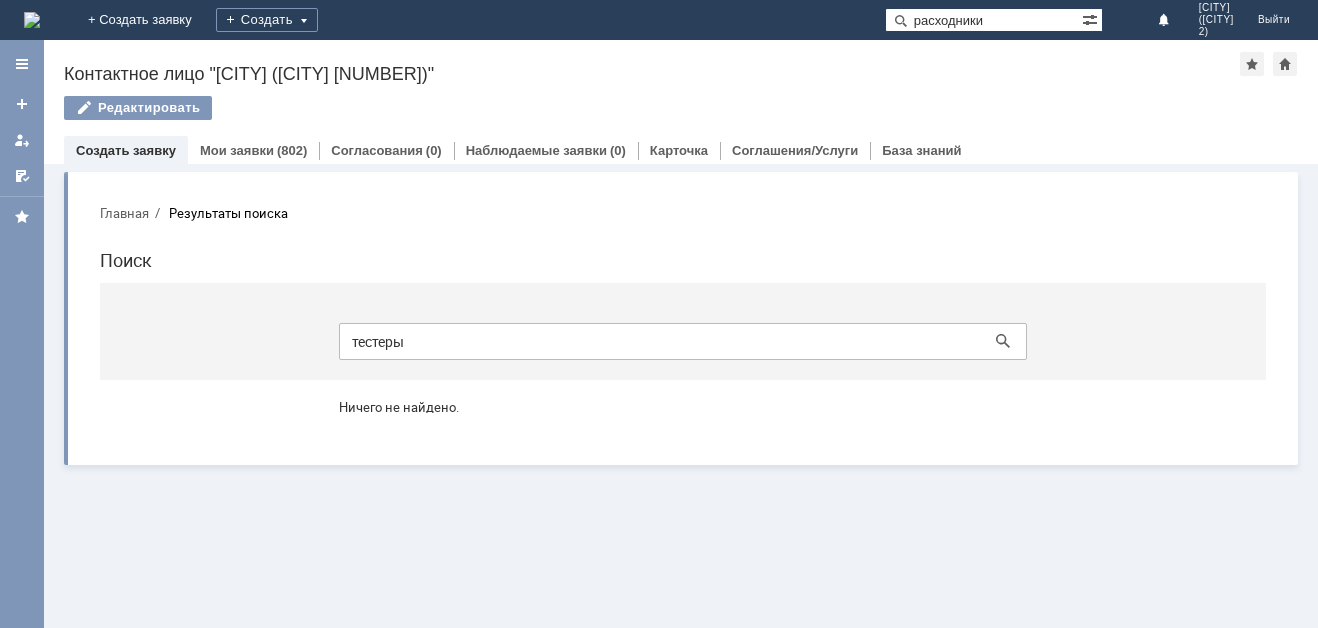 click at bounding box center (1003, 341) 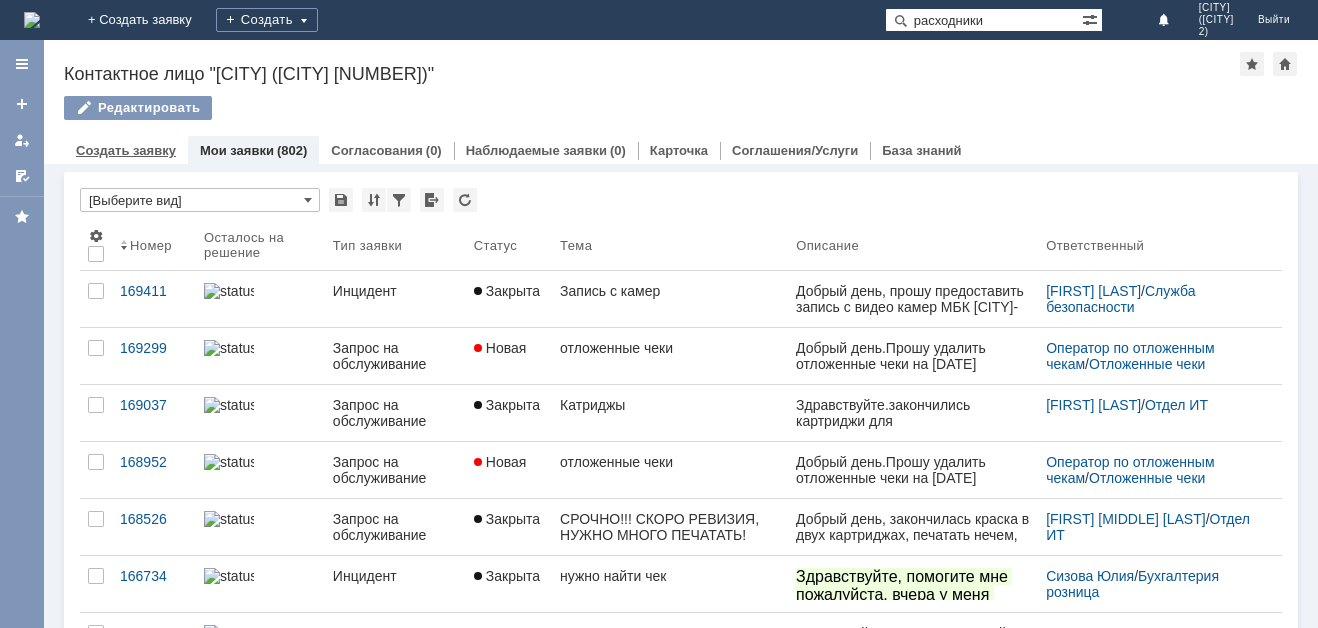 click on "Создать заявку" at bounding box center (126, 150) 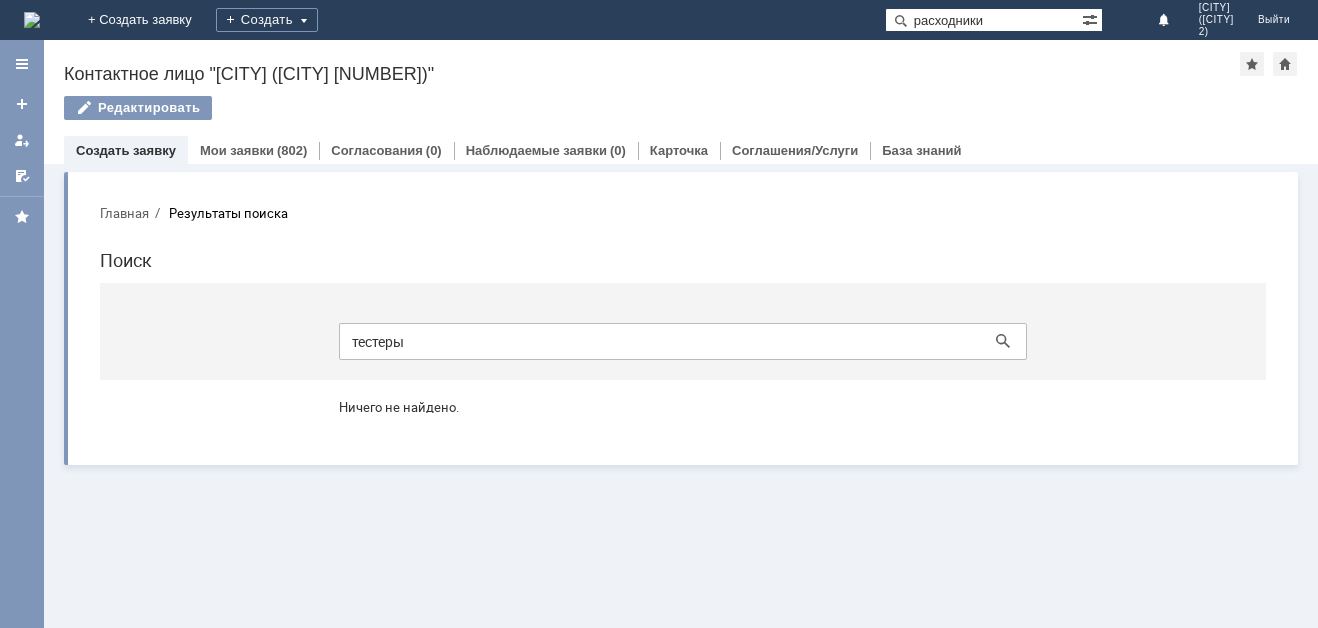 drag, startPoint x: 458, startPoint y: 345, endPoint x: 248, endPoint y: 341, distance: 210.03809 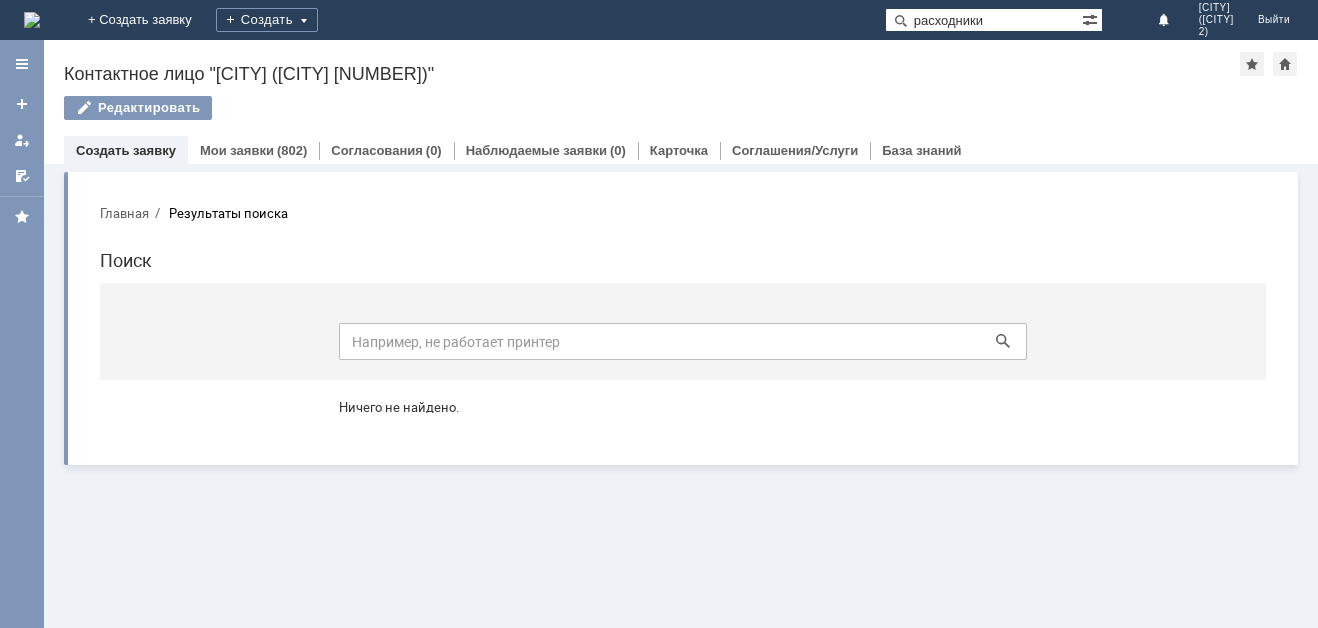 type 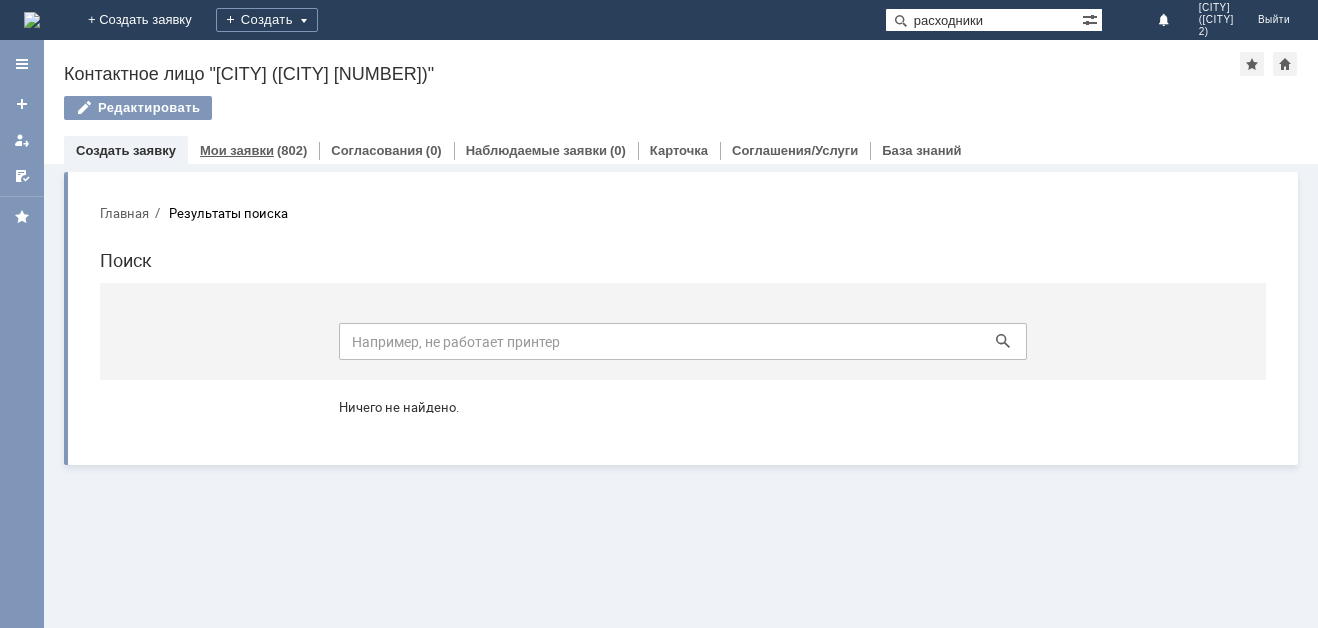 click on "Мои заявки" at bounding box center [237, 150] 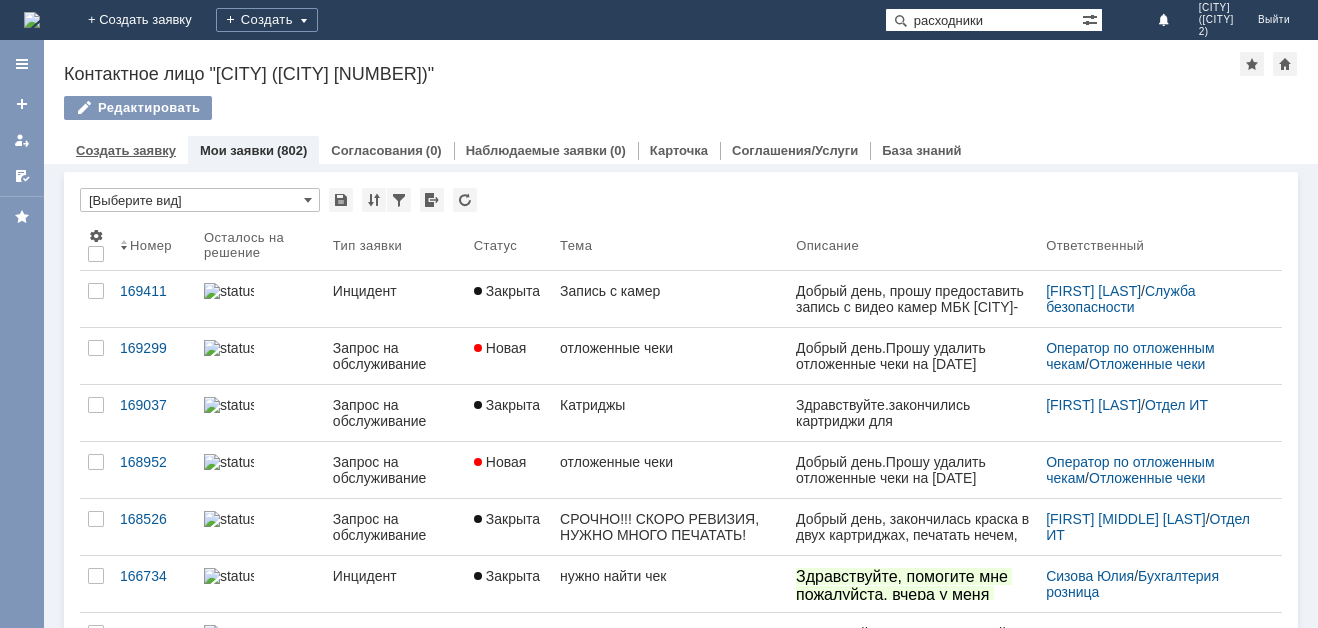 click on "Создать заявку" at bounding box center [126, 150] 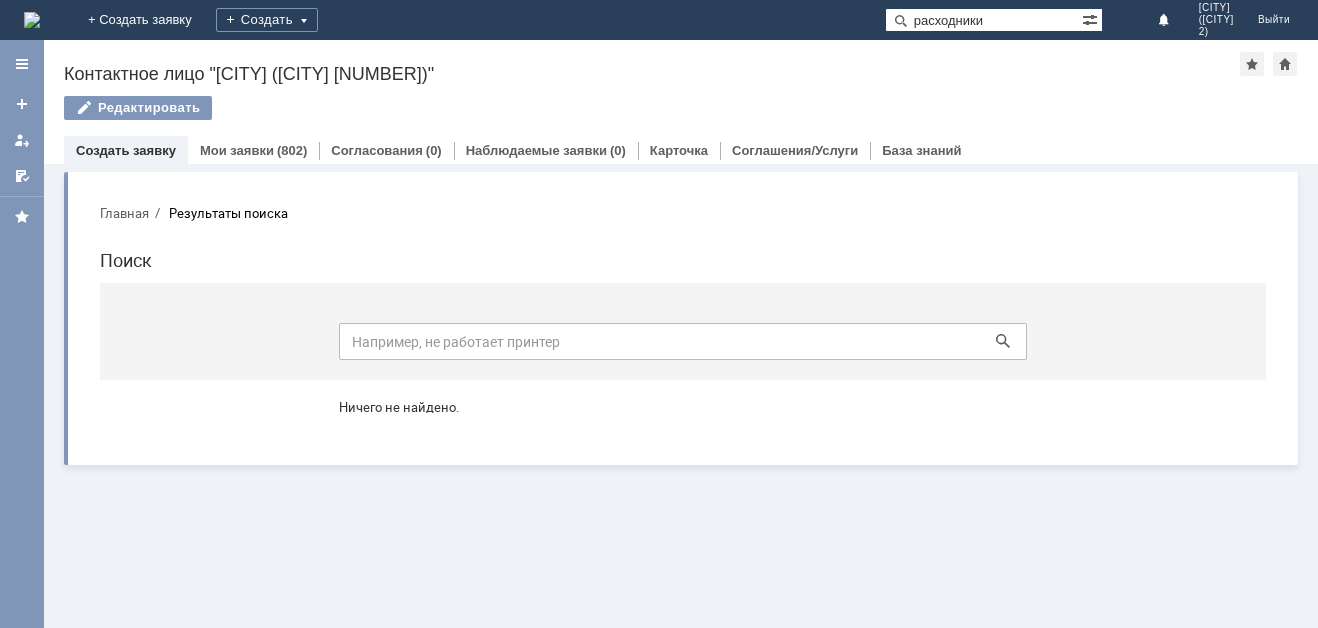 click 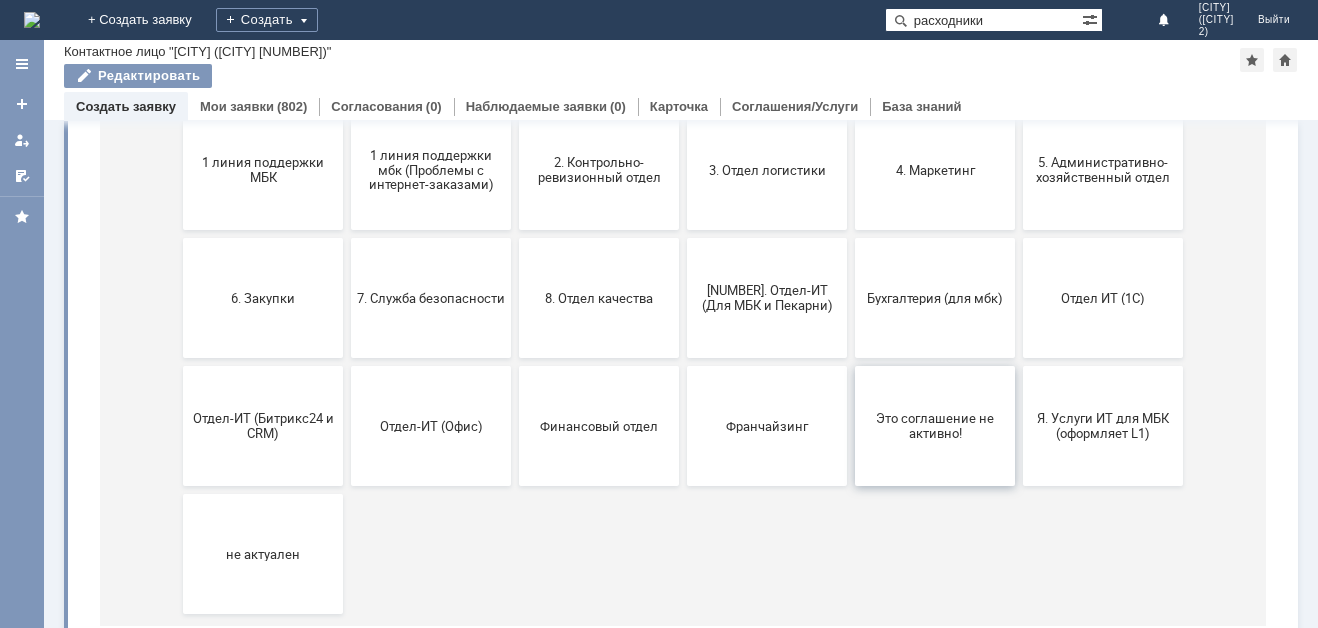 scroll, scrollTop: 300, scrollLeft: 0, axis: vertical 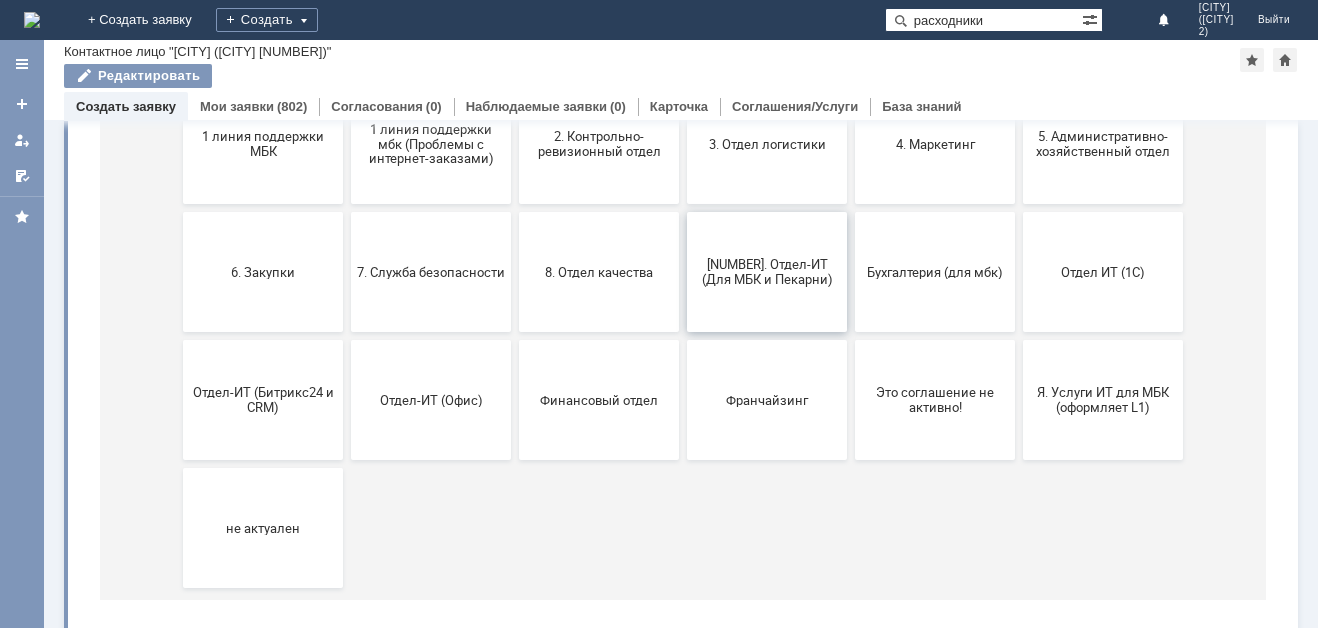 click on "[NUMBER]. Отдел-ИТ (Для МБК и Пекарни)" at bounding box center [767, 272] 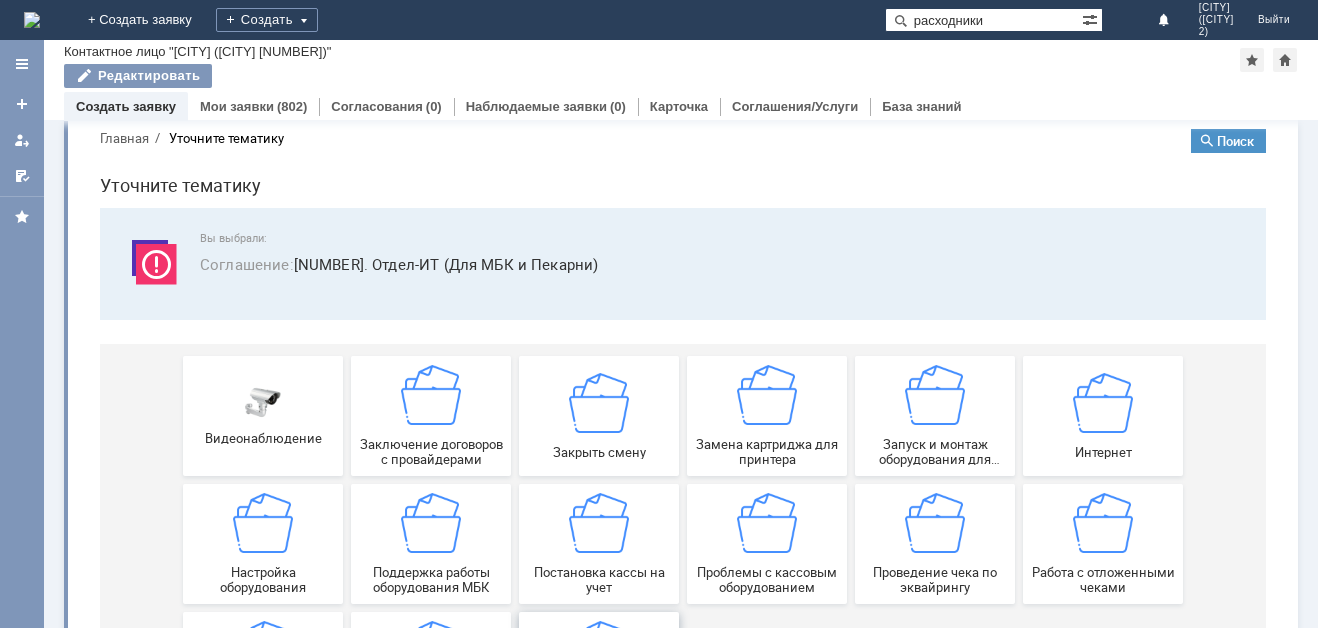 scroll, scrollTop: 0, scrollLeft: 0, axis: both 